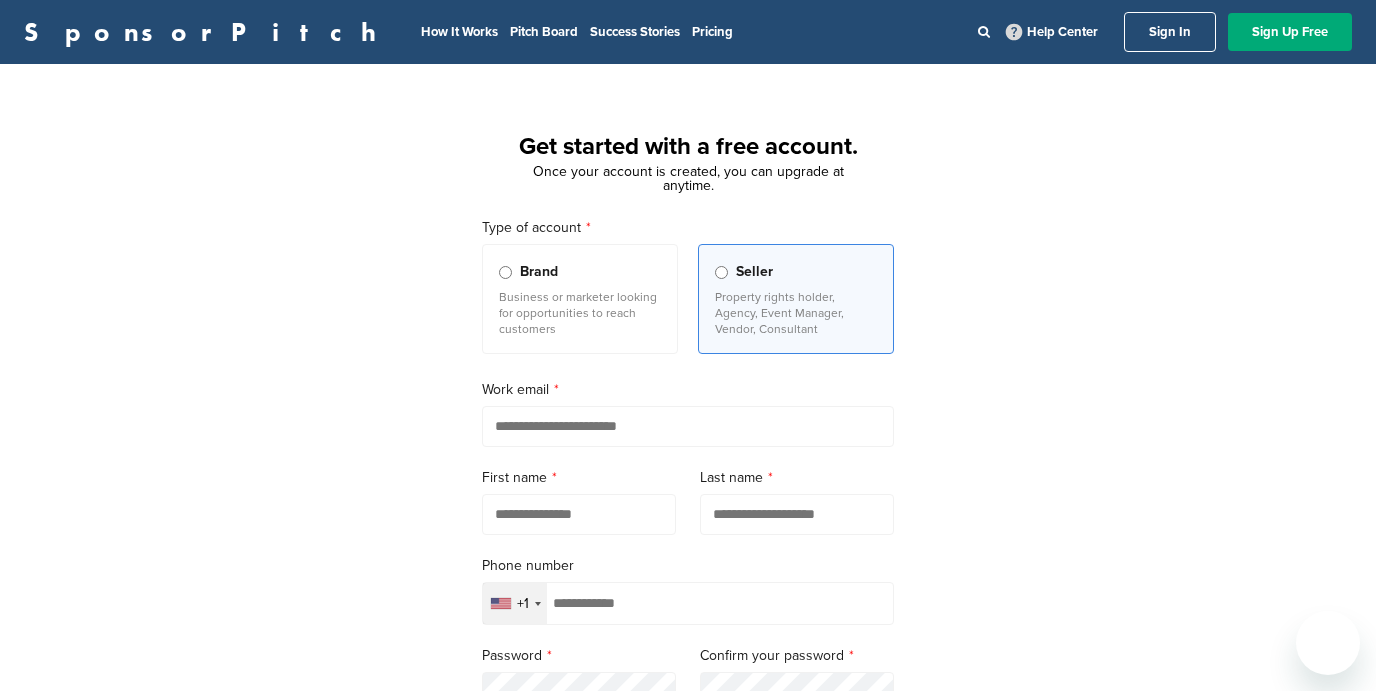 scroll, scrollTop: 0, scrollLeft: 0, axis: both 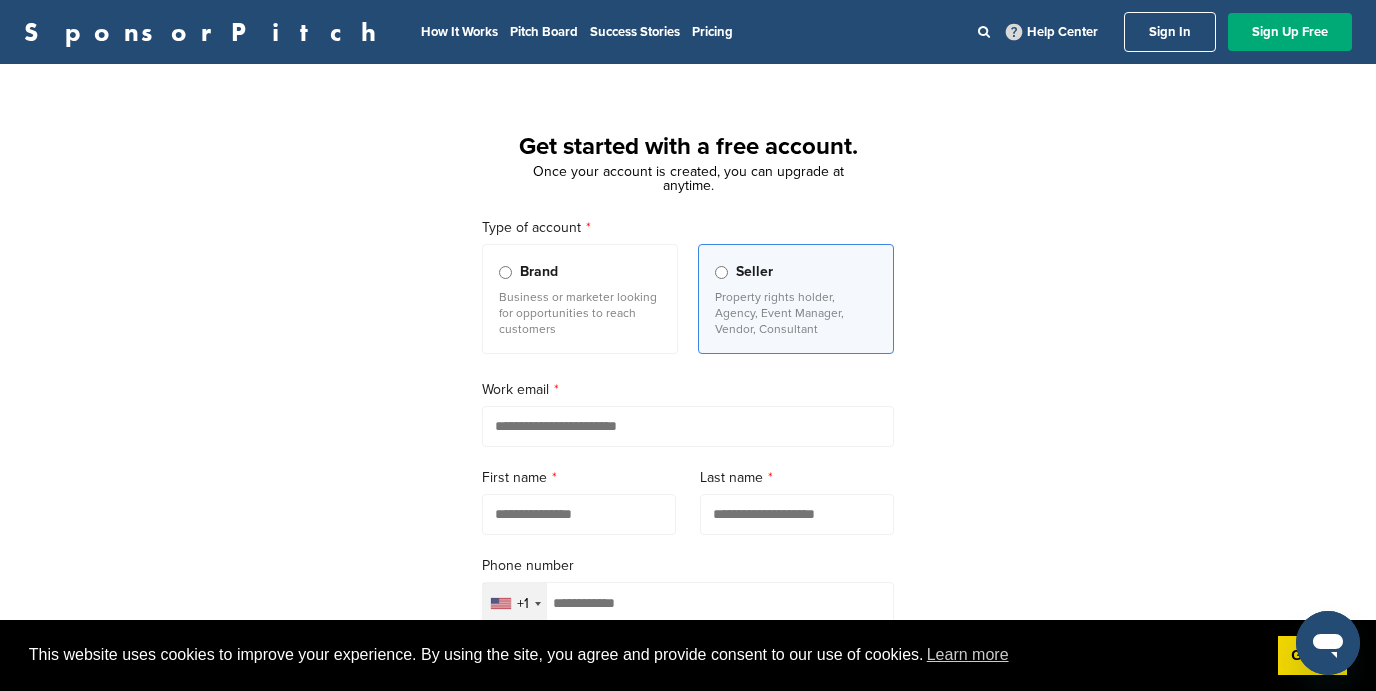 click at bounding box center [688, 426] 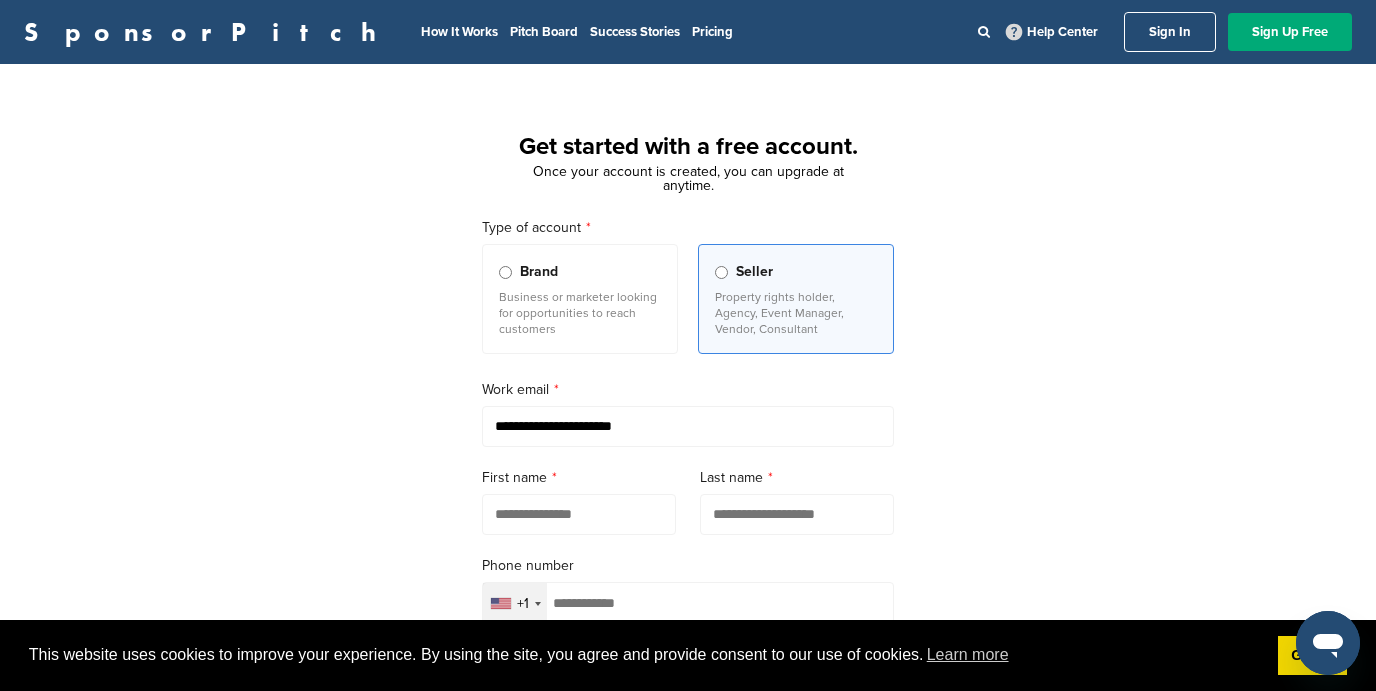 type on "**********" 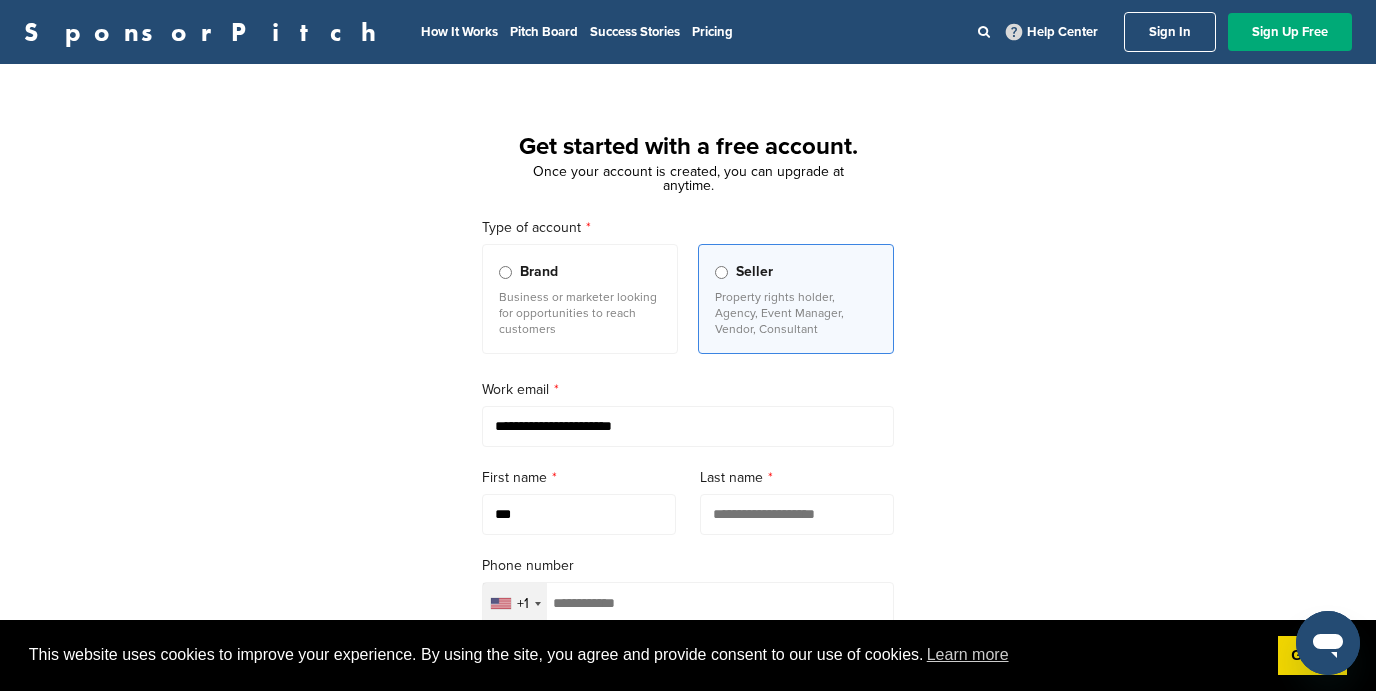 type on "***" 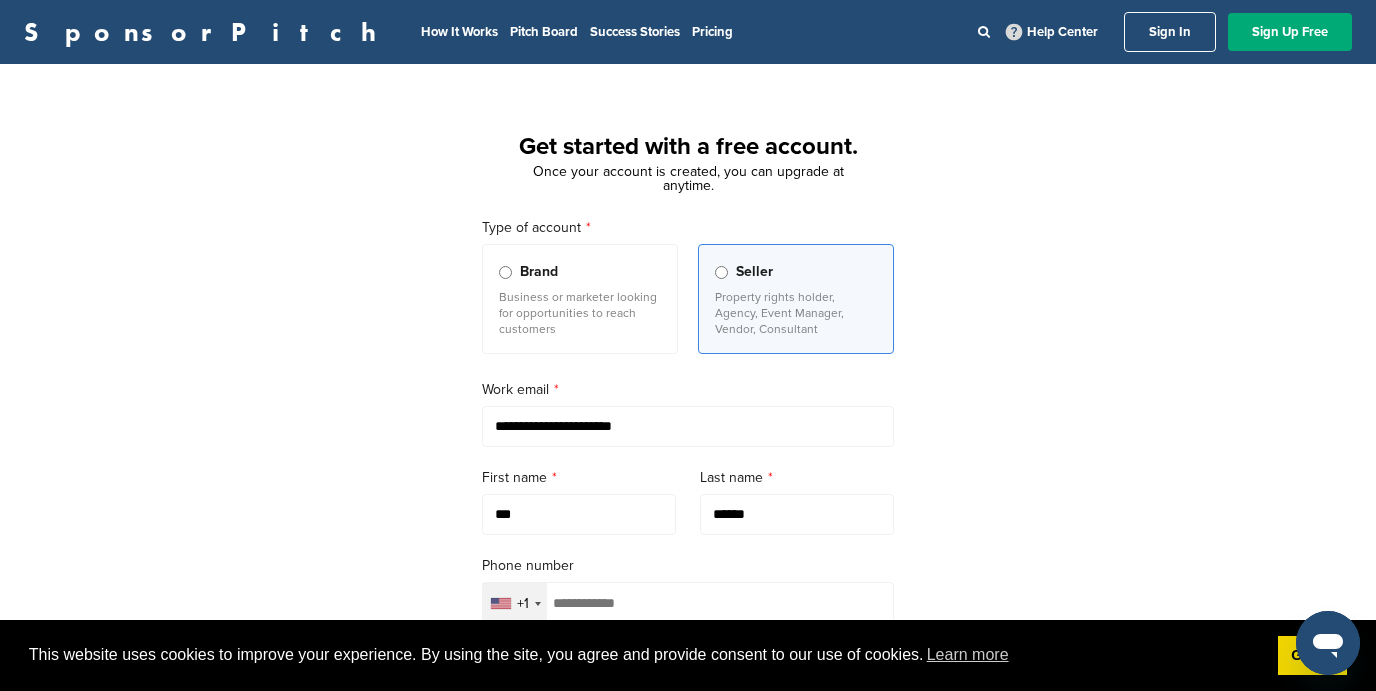type on "******" 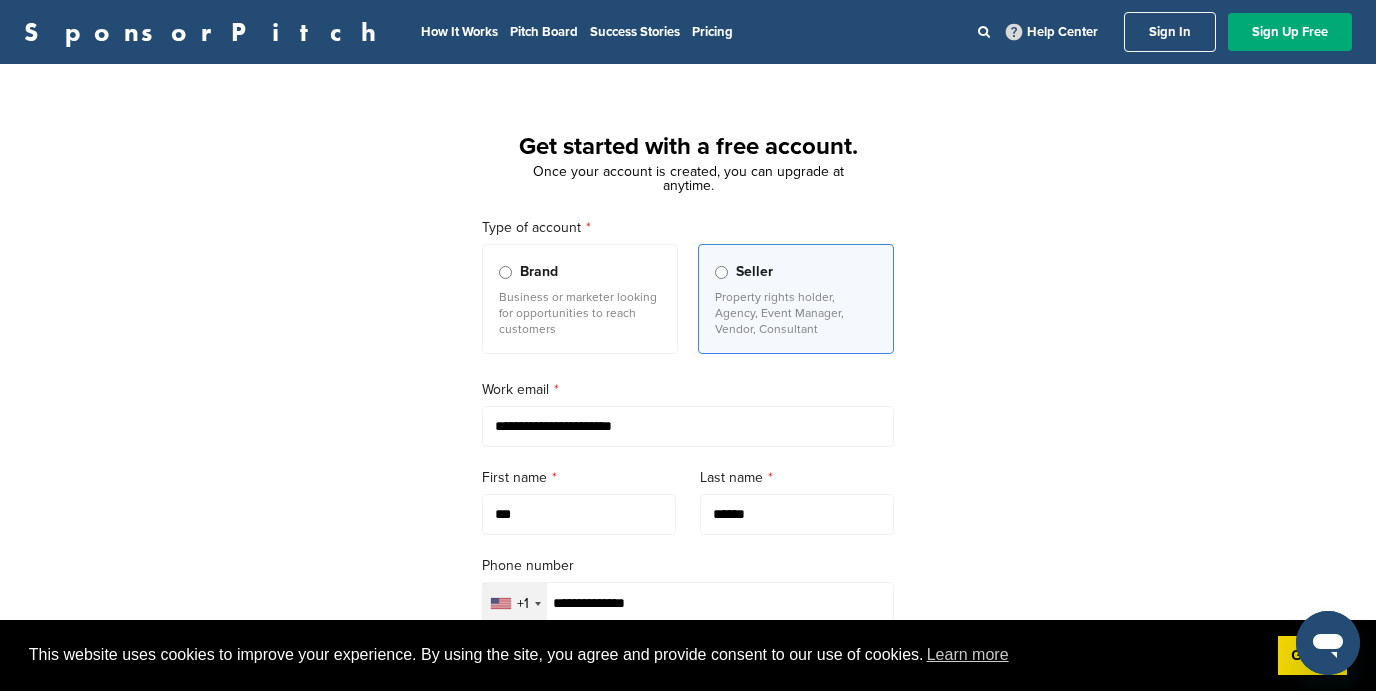 type on "**********" 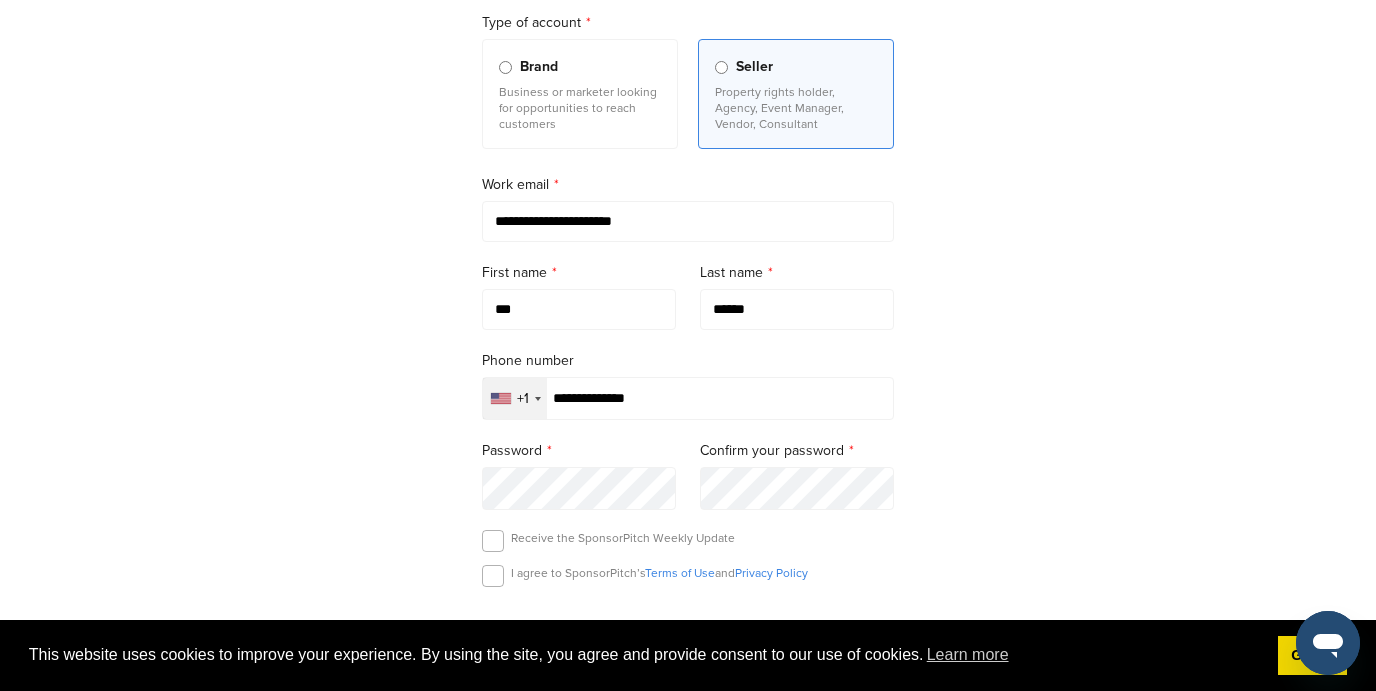 scroll, scrollTop: 298, scrollLeft: 0, axis: vertical 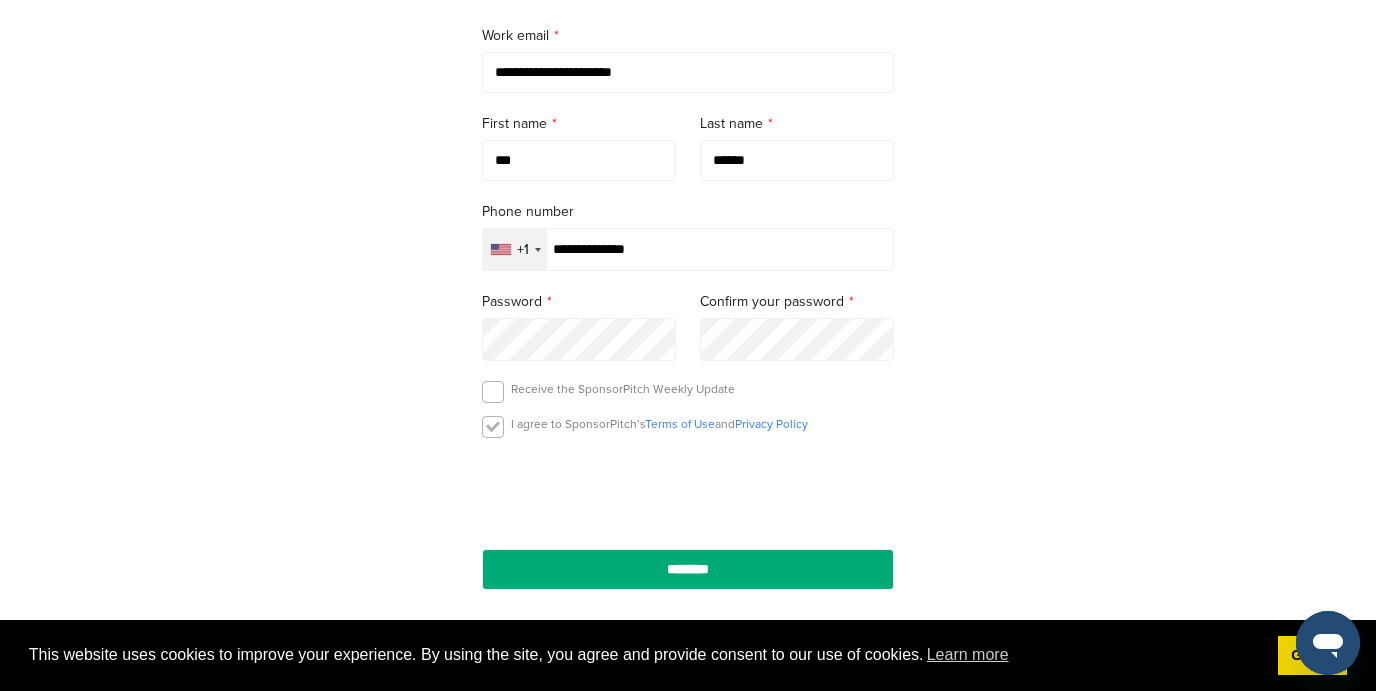 click at bounding box center [493, 427] 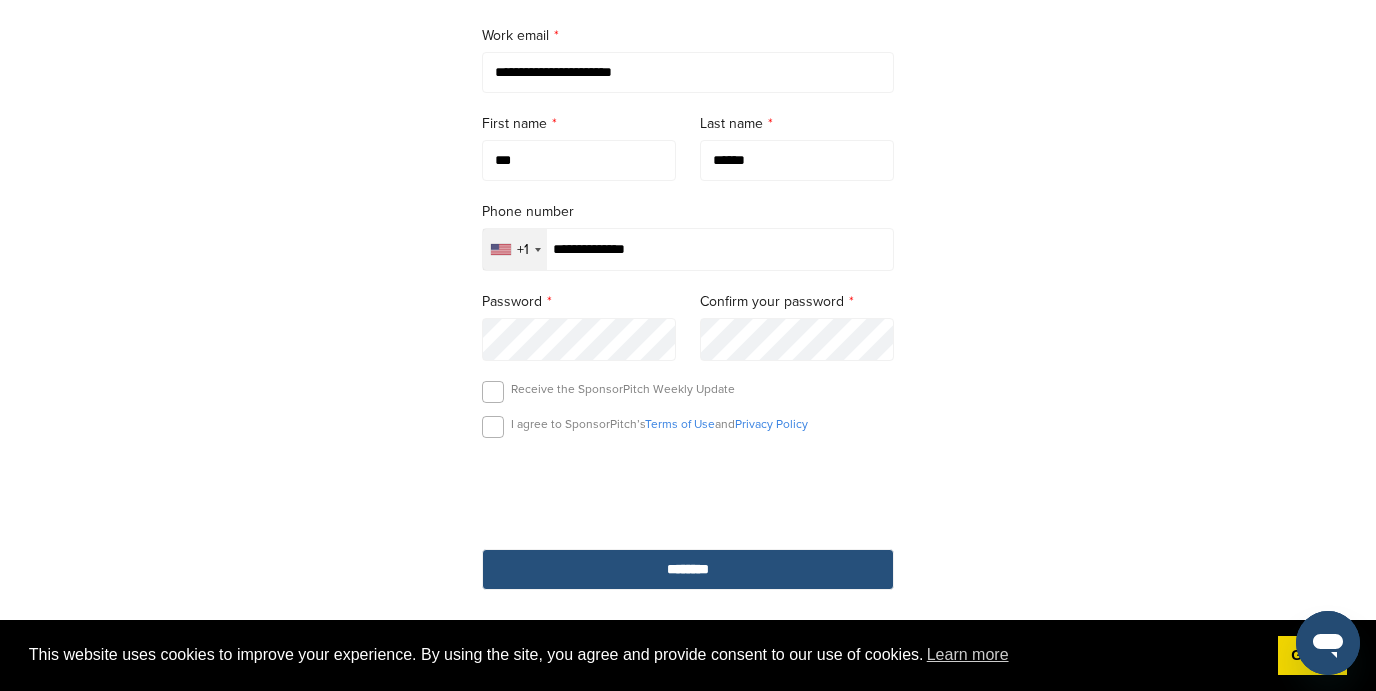 scroll, scrollTop: 363, scrollLeft: 0, axis: vertical 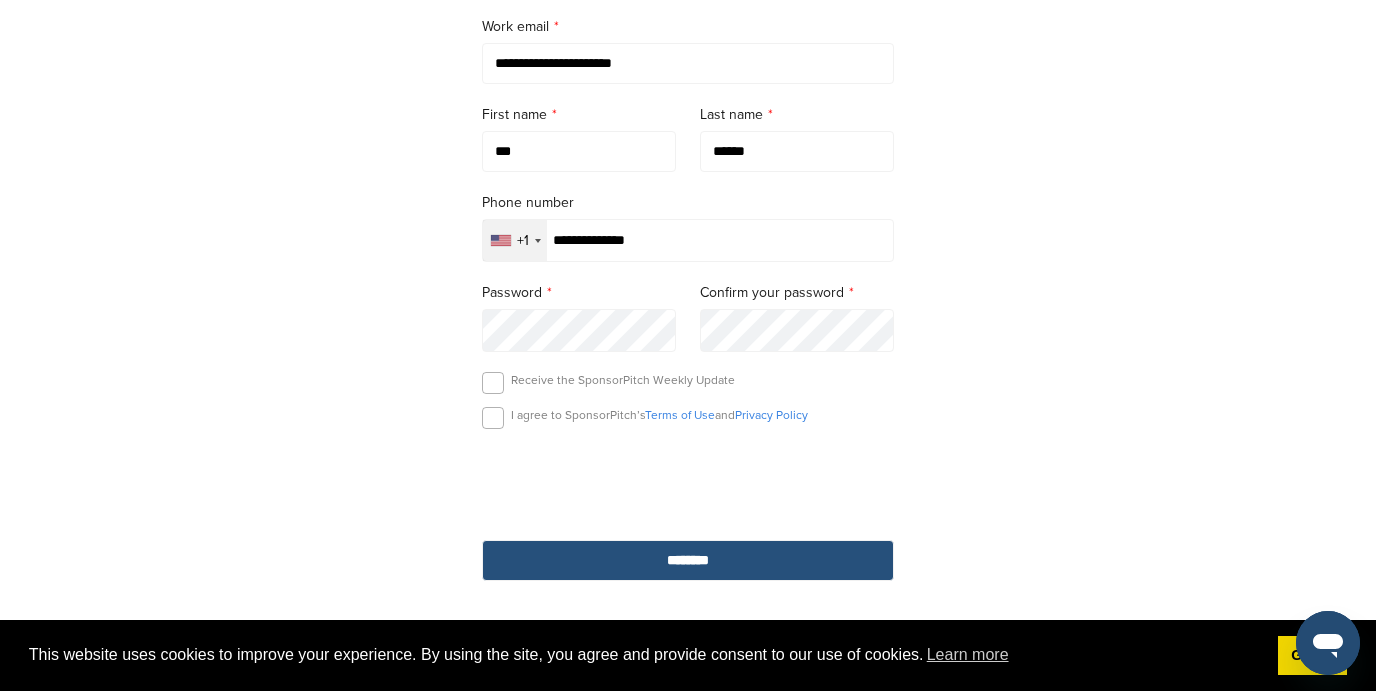 click on "********" at bounding box center [688, 560] 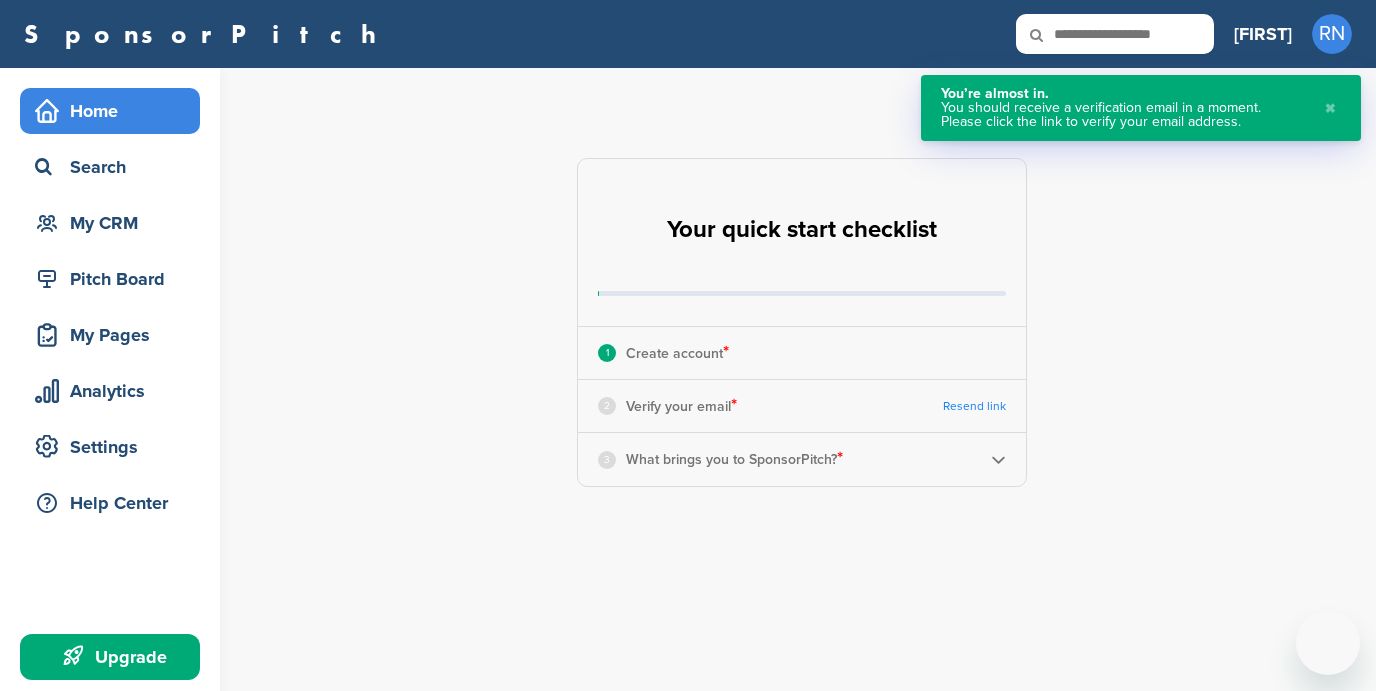 scroll, scrollTop: 0, scrollLeft: 0, axis: both 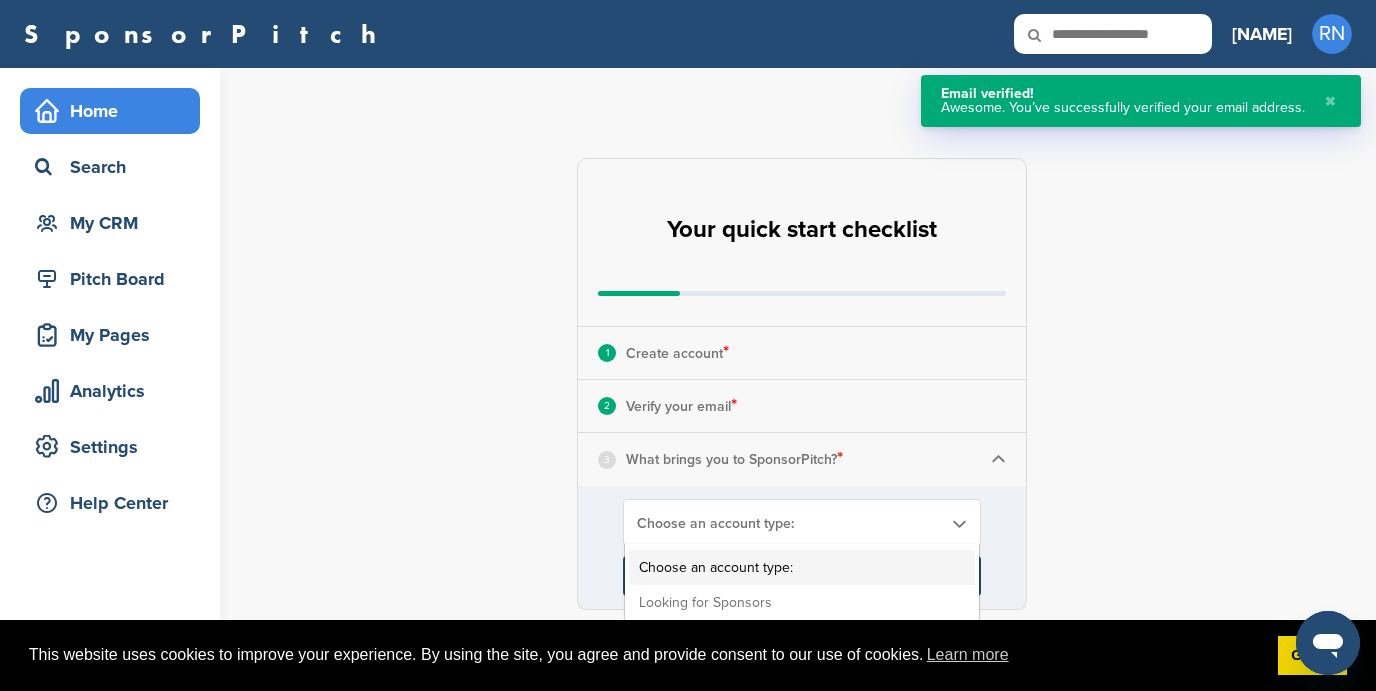 click on "Choose an account type:" at bounding box center (789, 523) 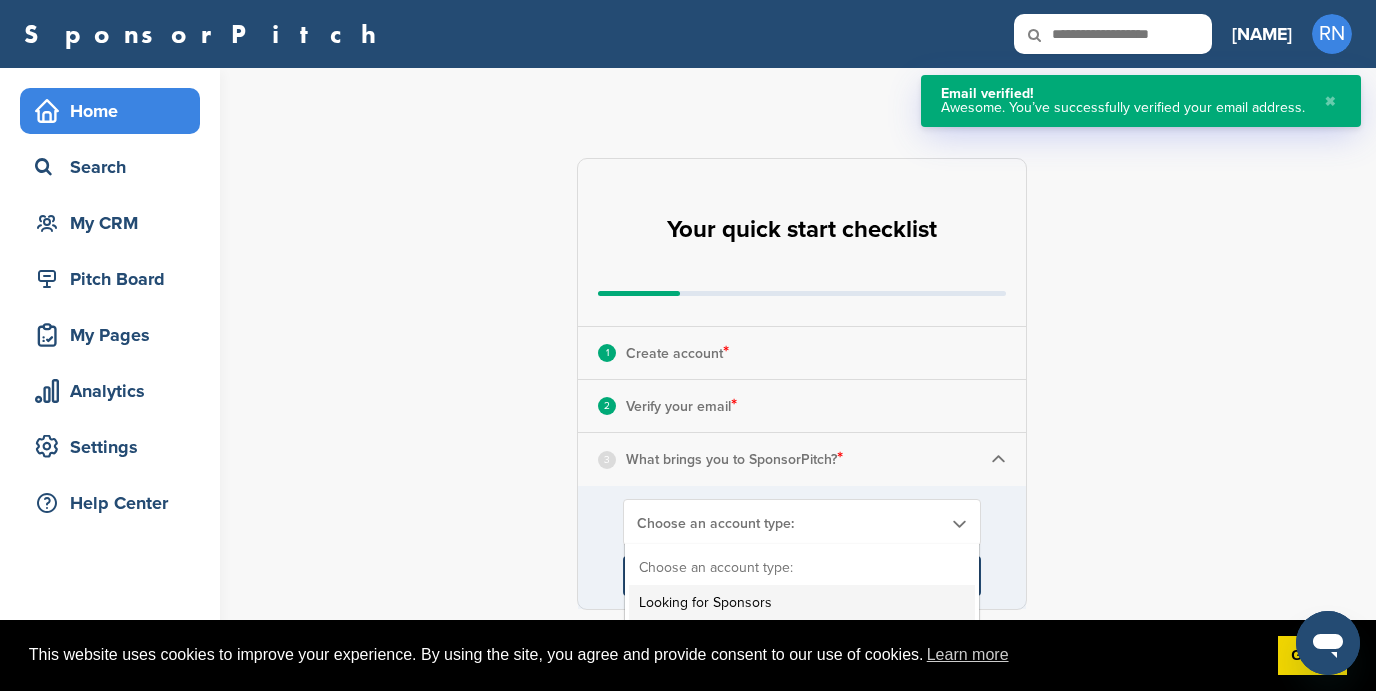 click on "Looking for Sponsors" at bounding box center [802, 602] 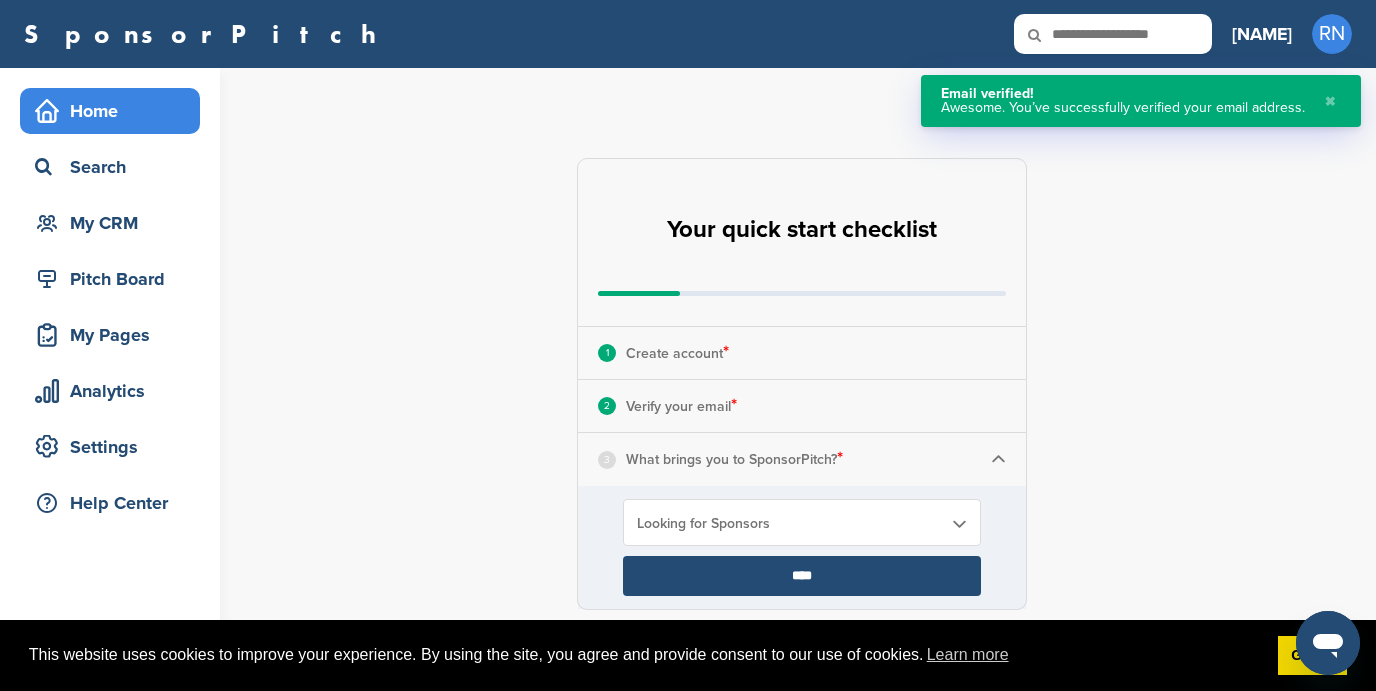 click on "****" at bounding box center (802, 576) 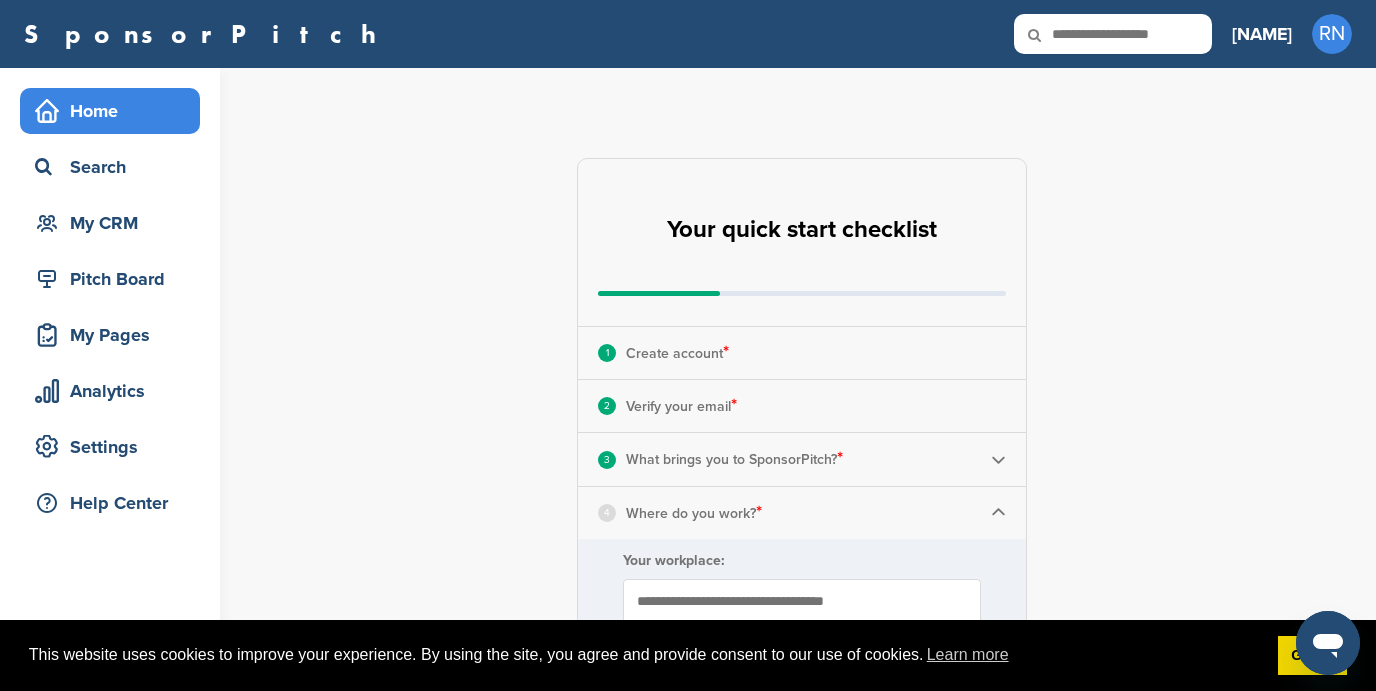 click on "**********" at bounding box center (814, 737) 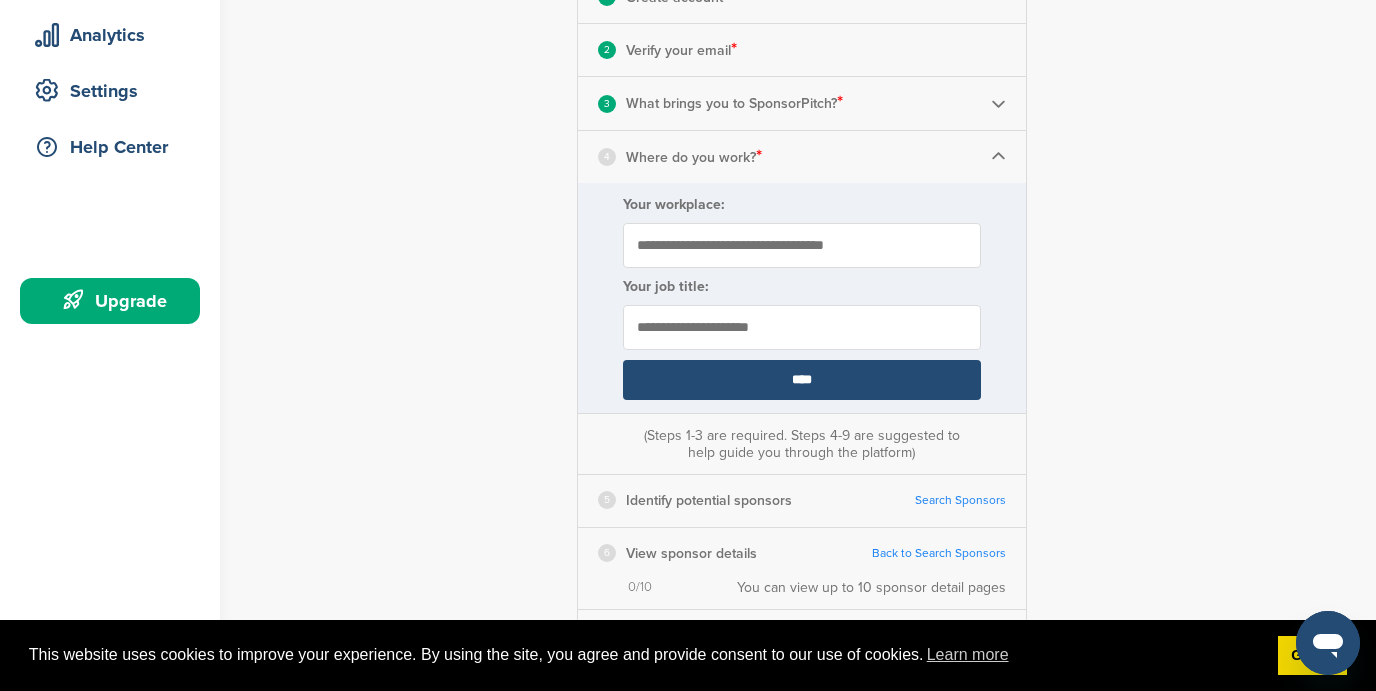 scroll, scrollTop: 400, scrollLeft: 0, axis: vertical 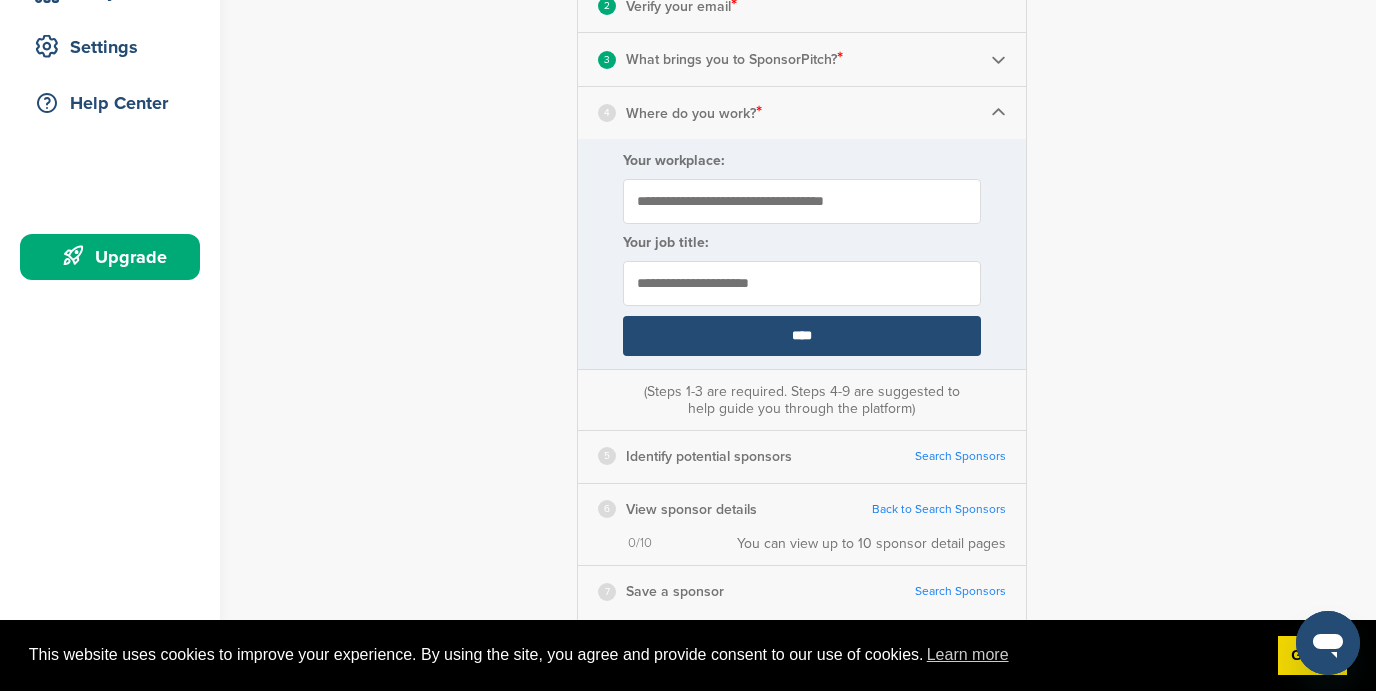 click on "Your workplace:" at bounding box center (802, 201) 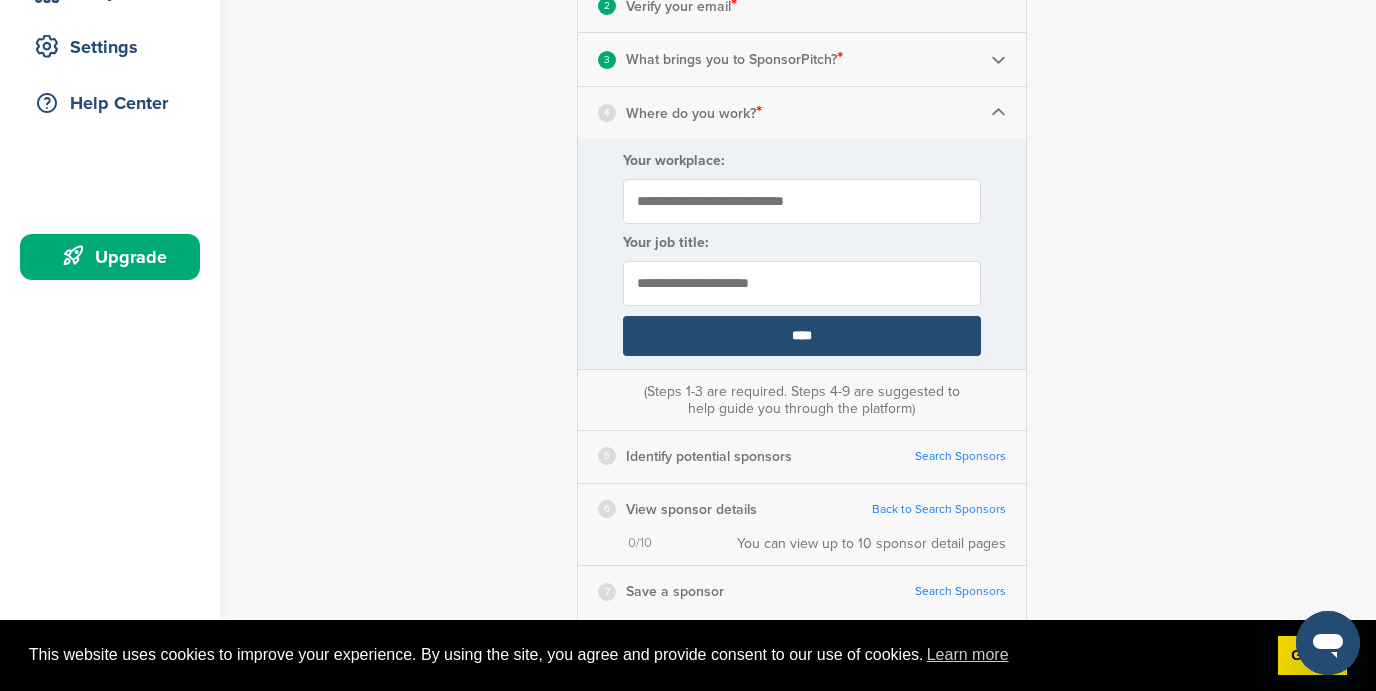 type on "**********" 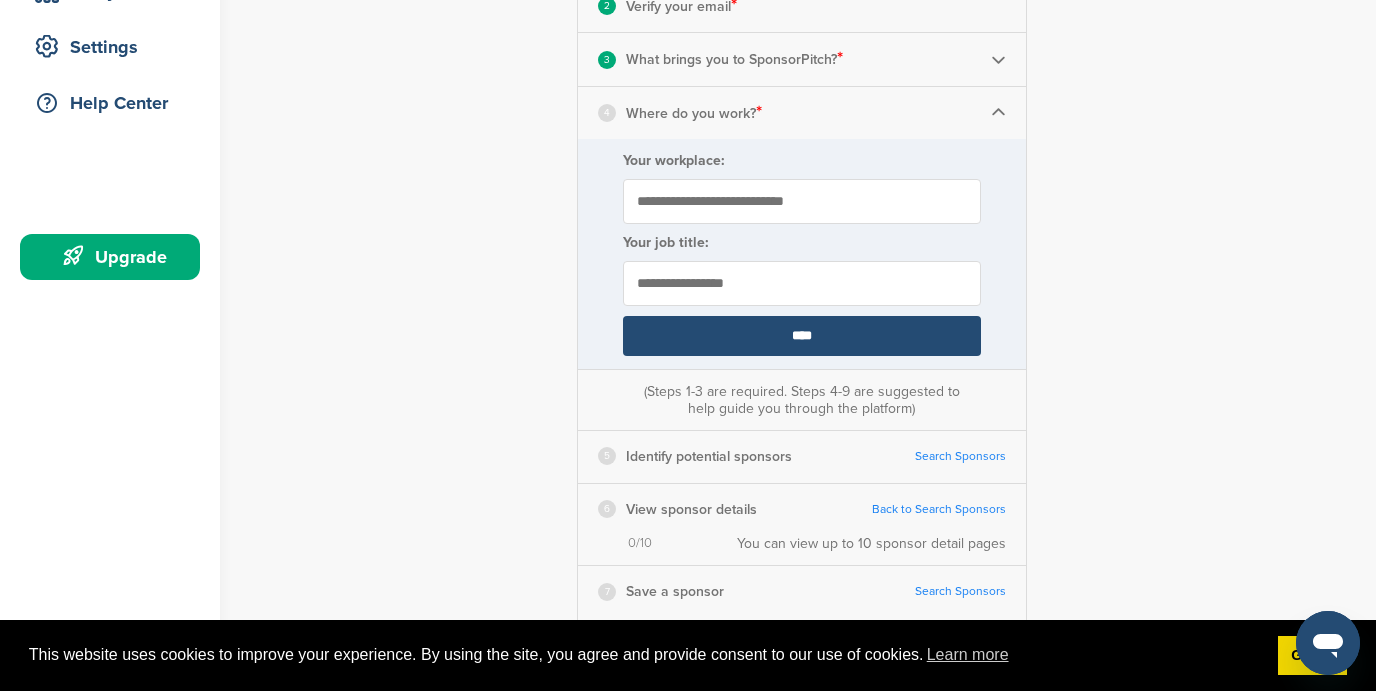 type on "**********" 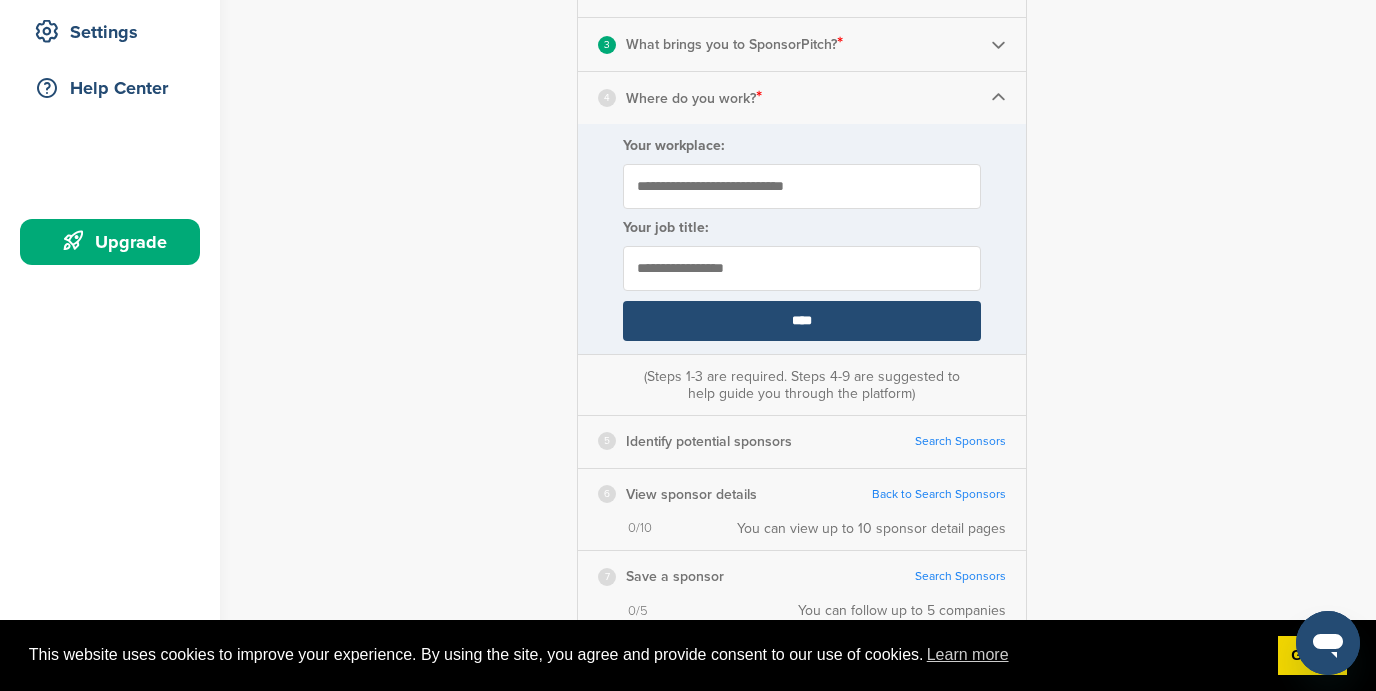 click on "****" at bounding box center (802, 321) 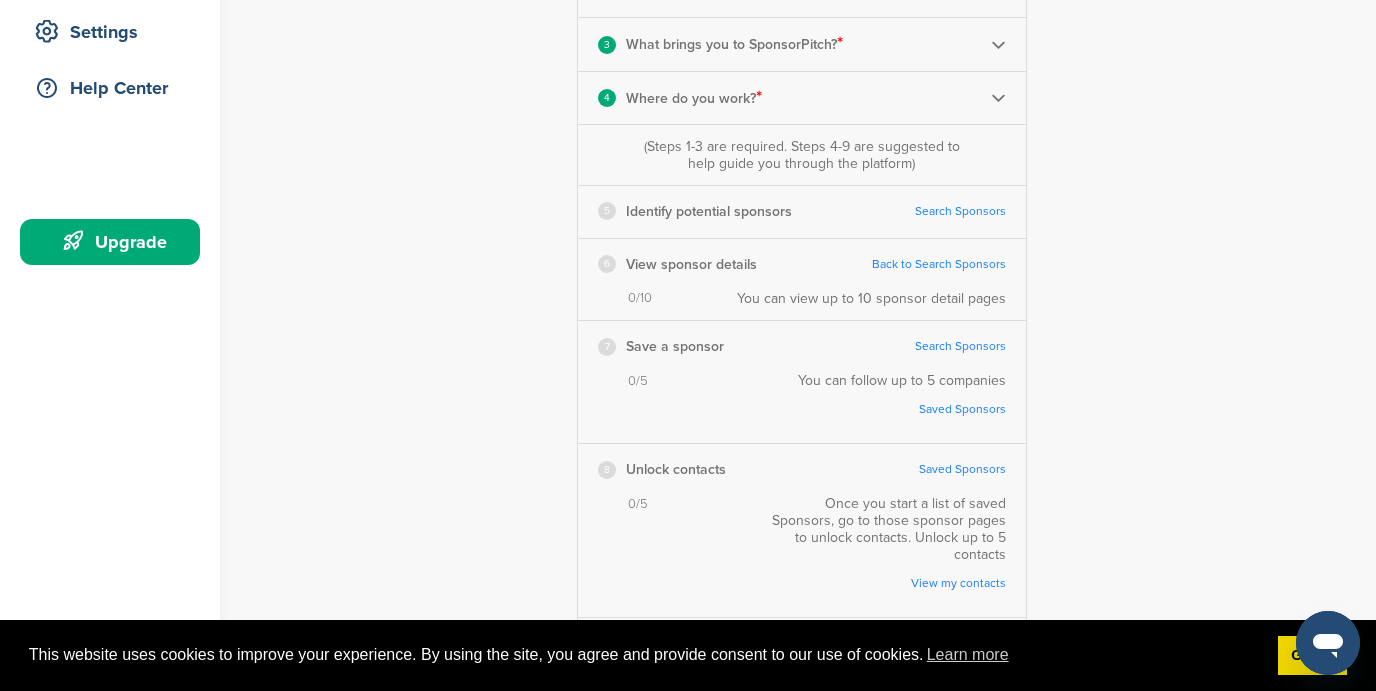 scroll, scrollTop: 411, scrollLeft: 0, axis: vertical 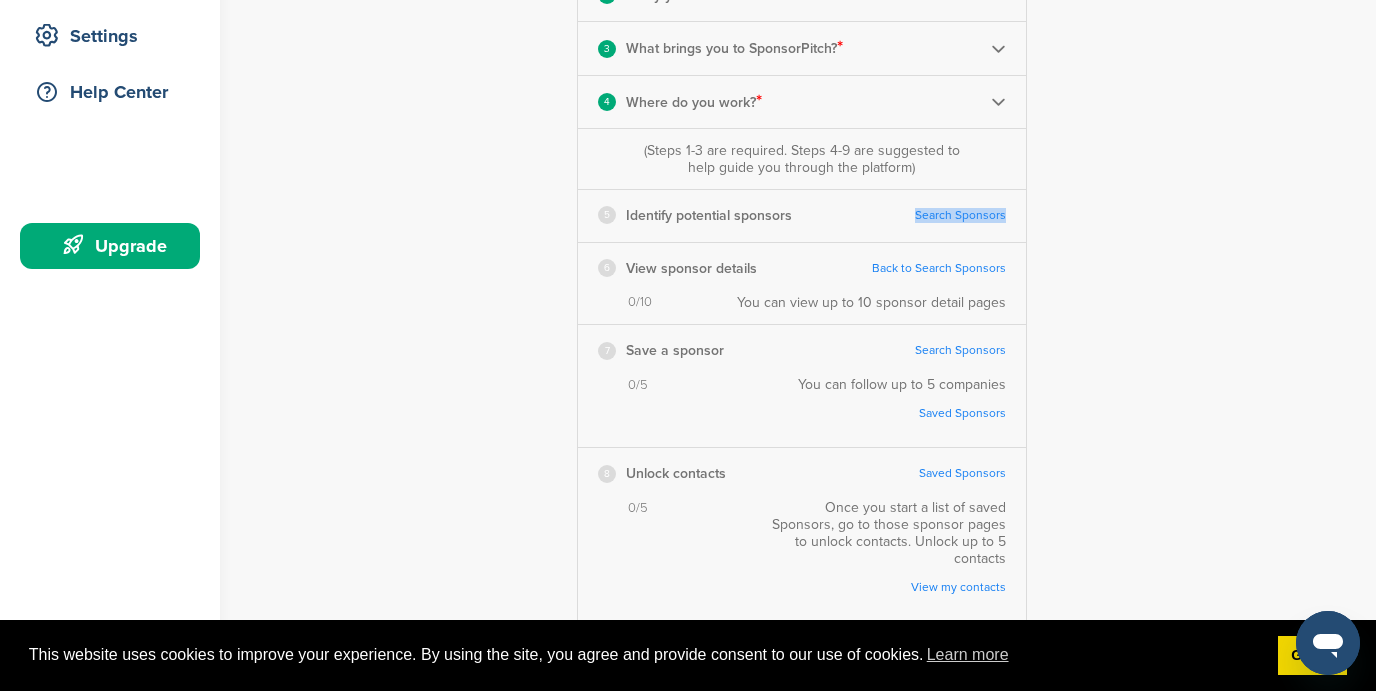 click on "5
Identify potential sponsors
Search Sponsors
Complete Steps 1-3 First" at bounding box center (802, 215) 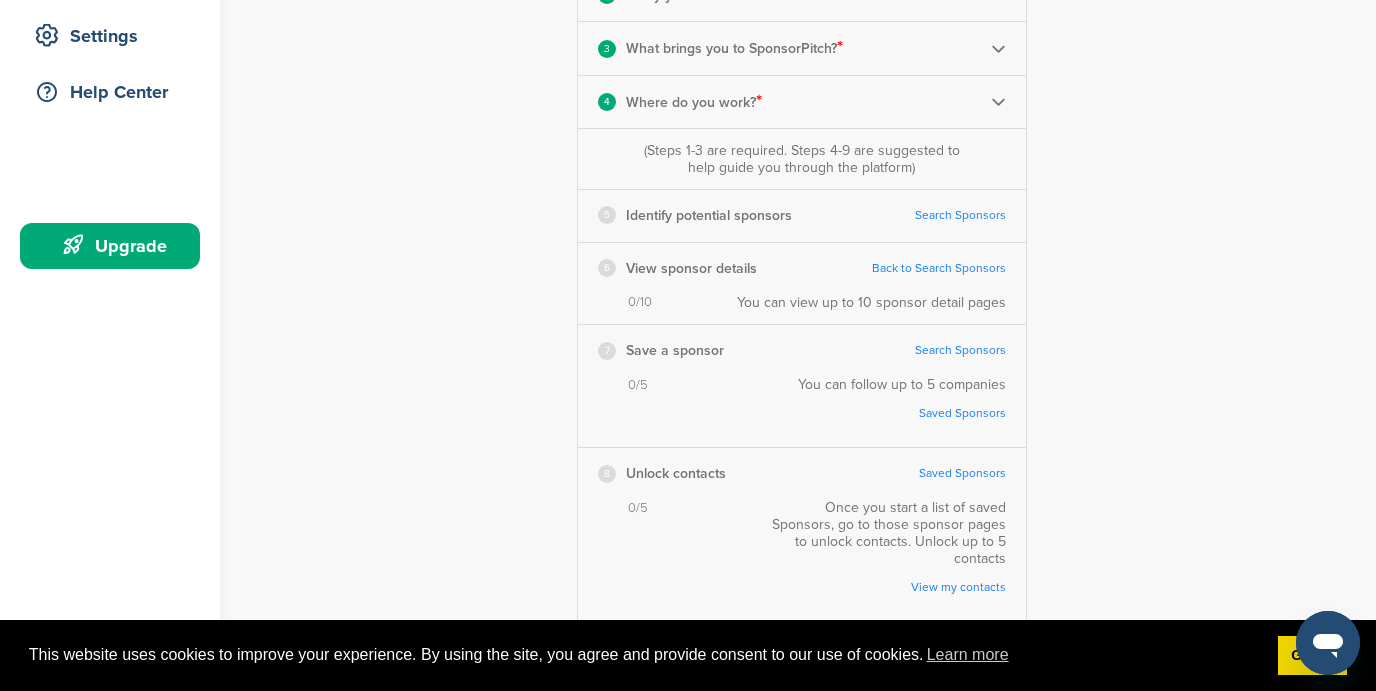click on "Search Sponsors" at bounding box center (960, 215) 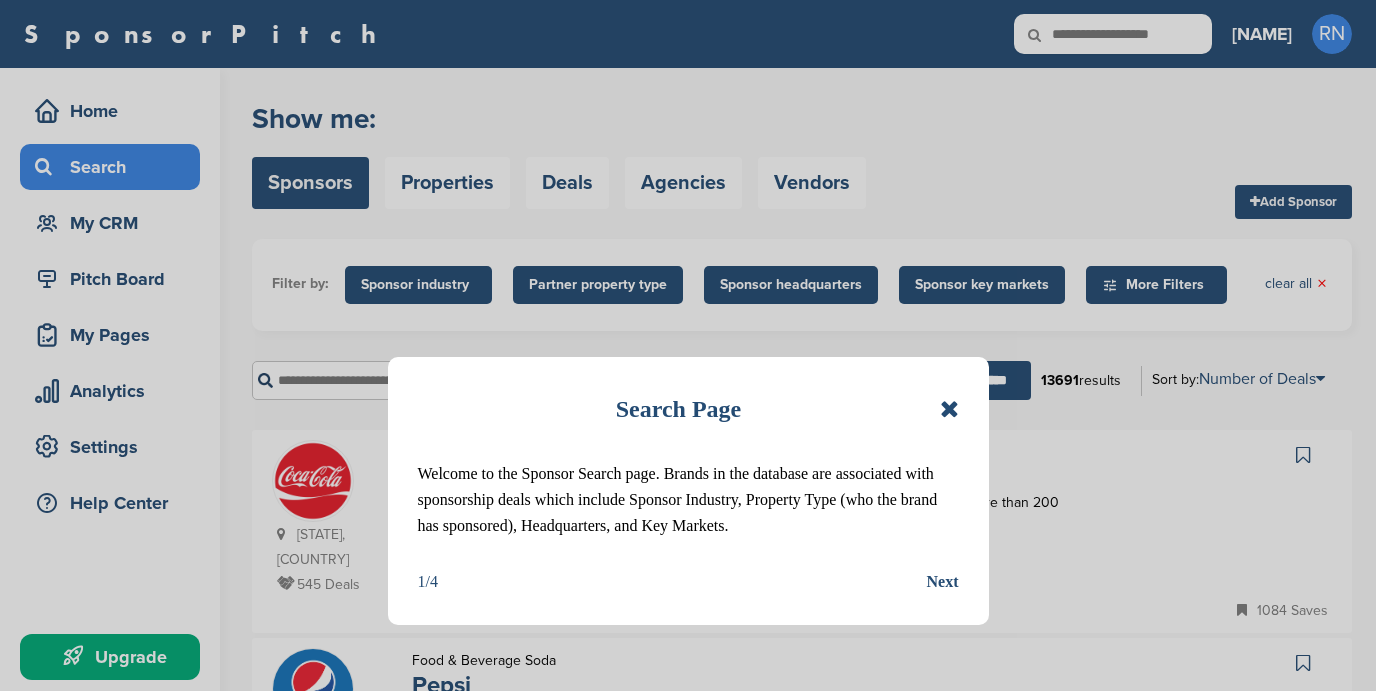scroll, scrollTop: 0, scrollLeft: 0, axis: both 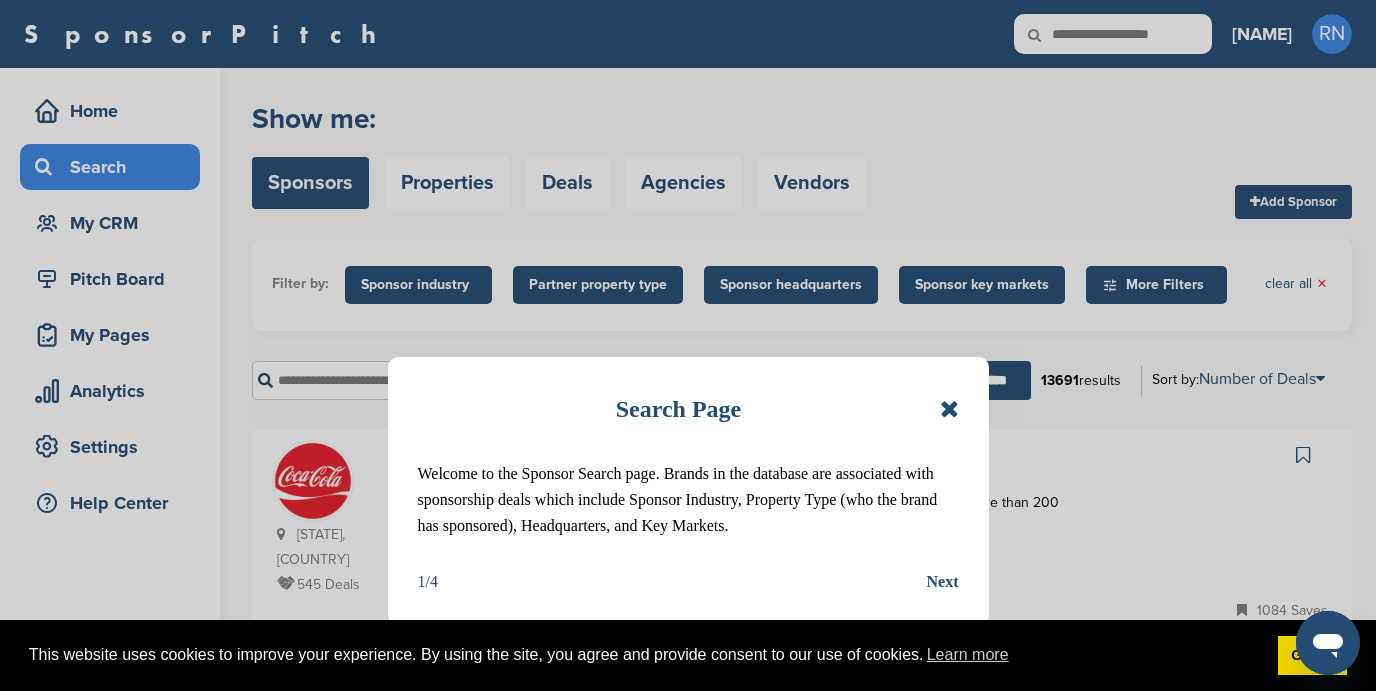 click on "Next" at bounding box center (943, 582) 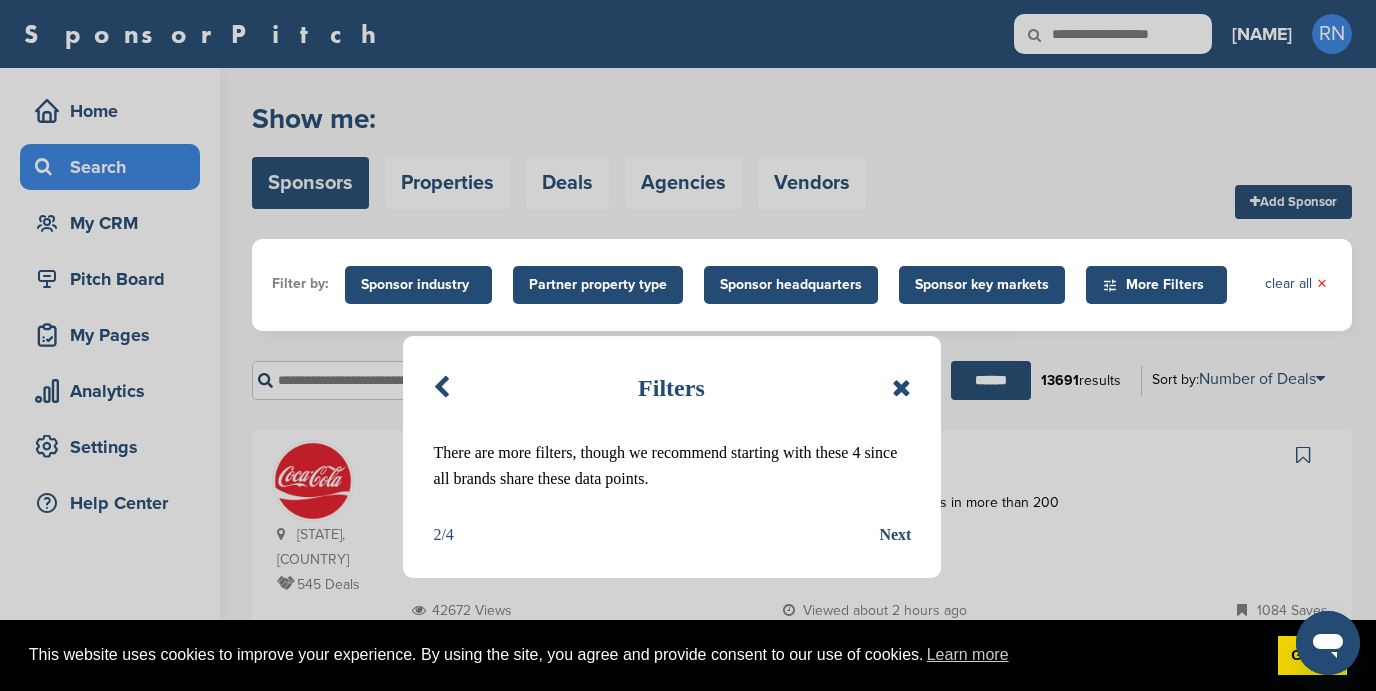 click on "Filters
There are more filters, though we recommend starting with these 4 since all brands share these data points.
2/4
Next" at bounding box center (672, 457) 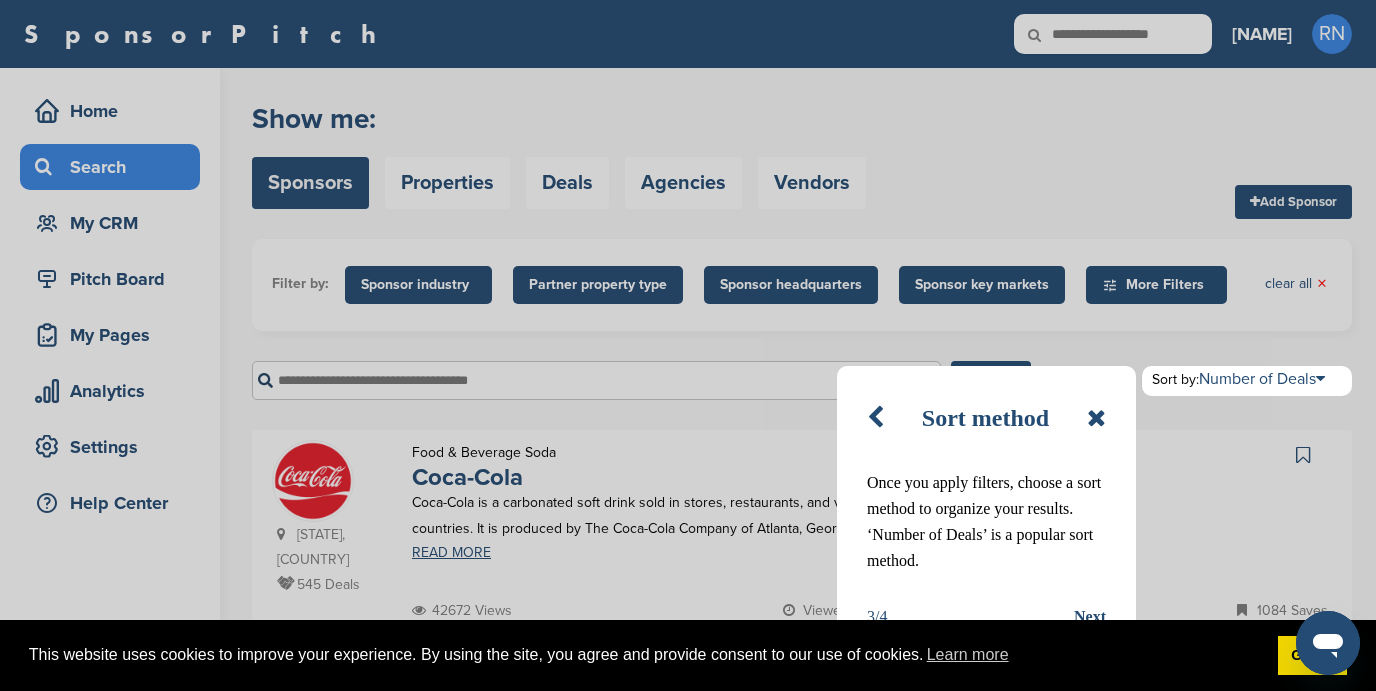 click on "Next" at bounding box center (1090, 617) 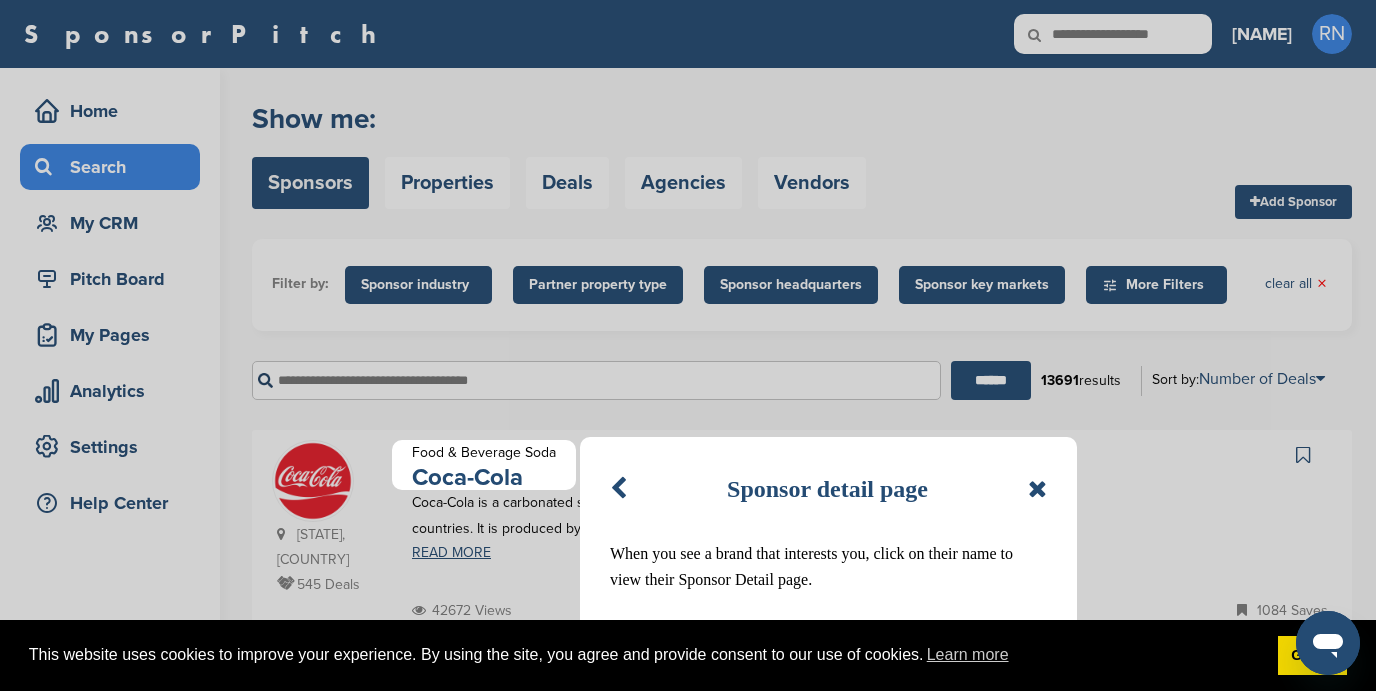 type 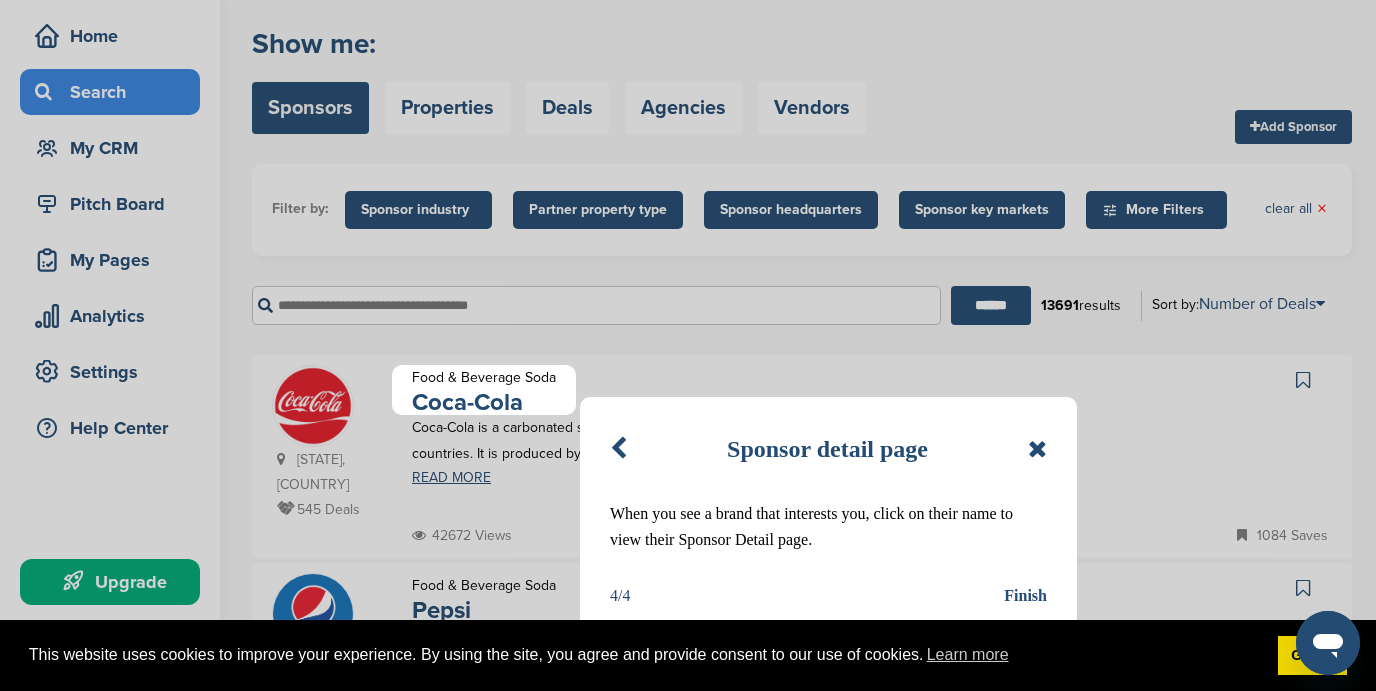 scroll, scrollTop: 80, scrollLeft: 0, axis: vertical 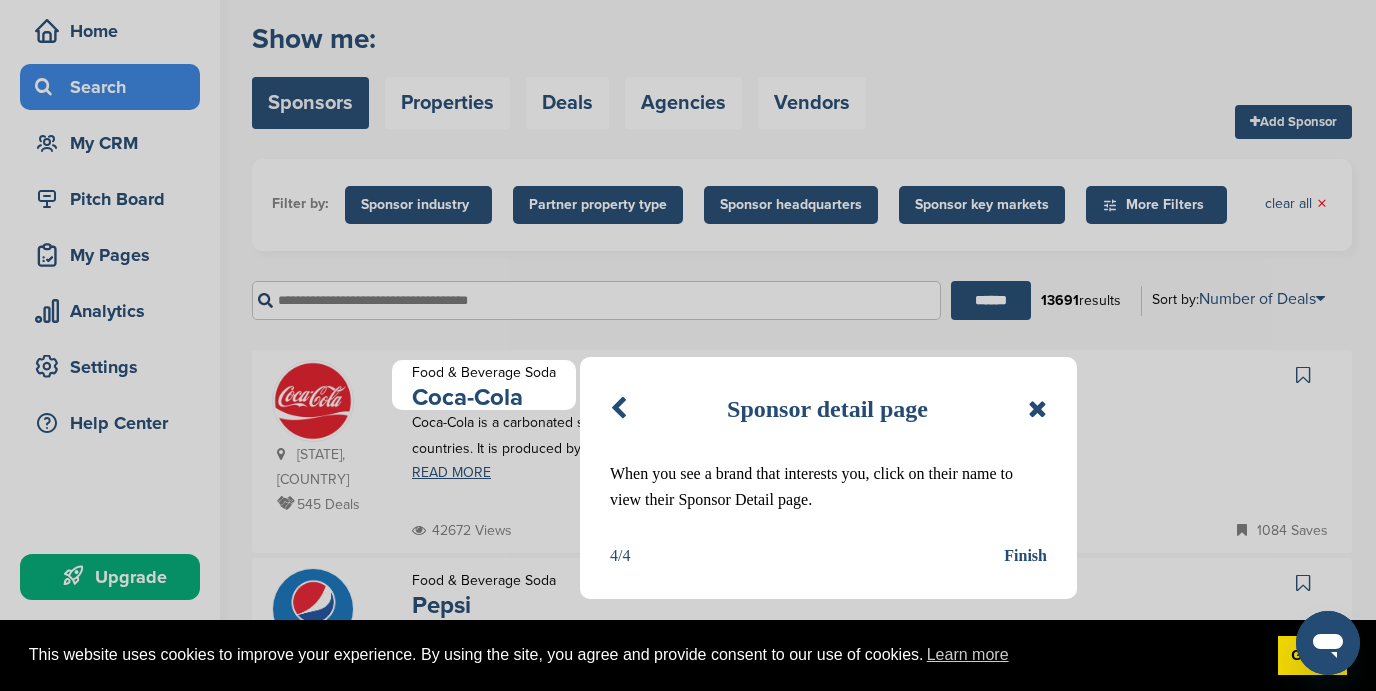 click on "Finish" at bounding box center [1025, 556] 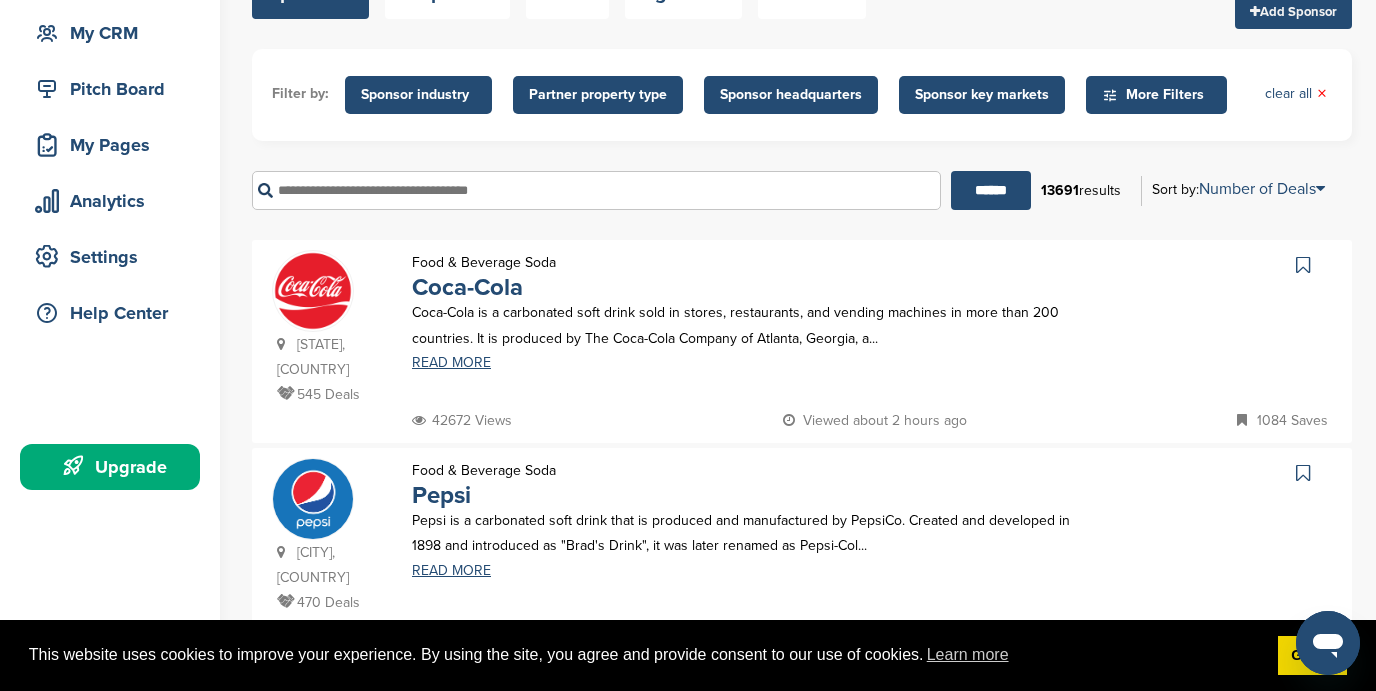 scroll, scrollTop: 200, scrollLeft: 0, axis: vertical 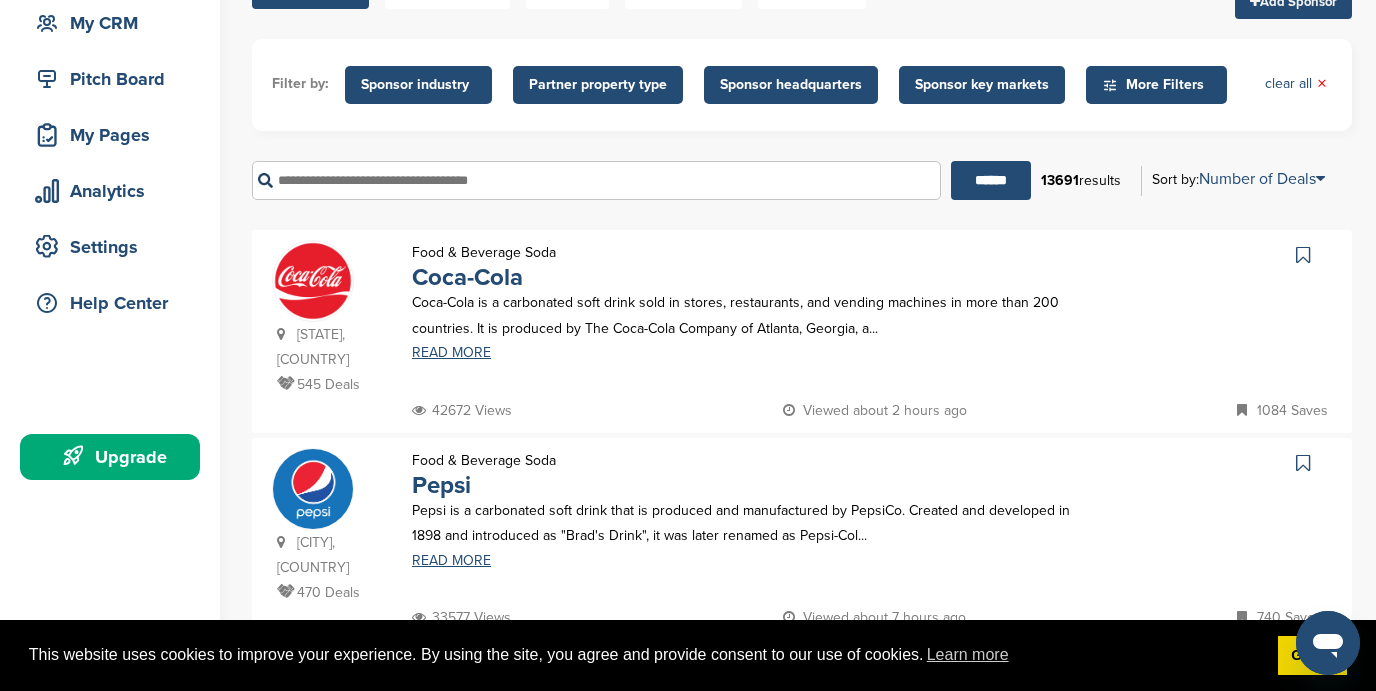 click at bounding box center [1303, 255] 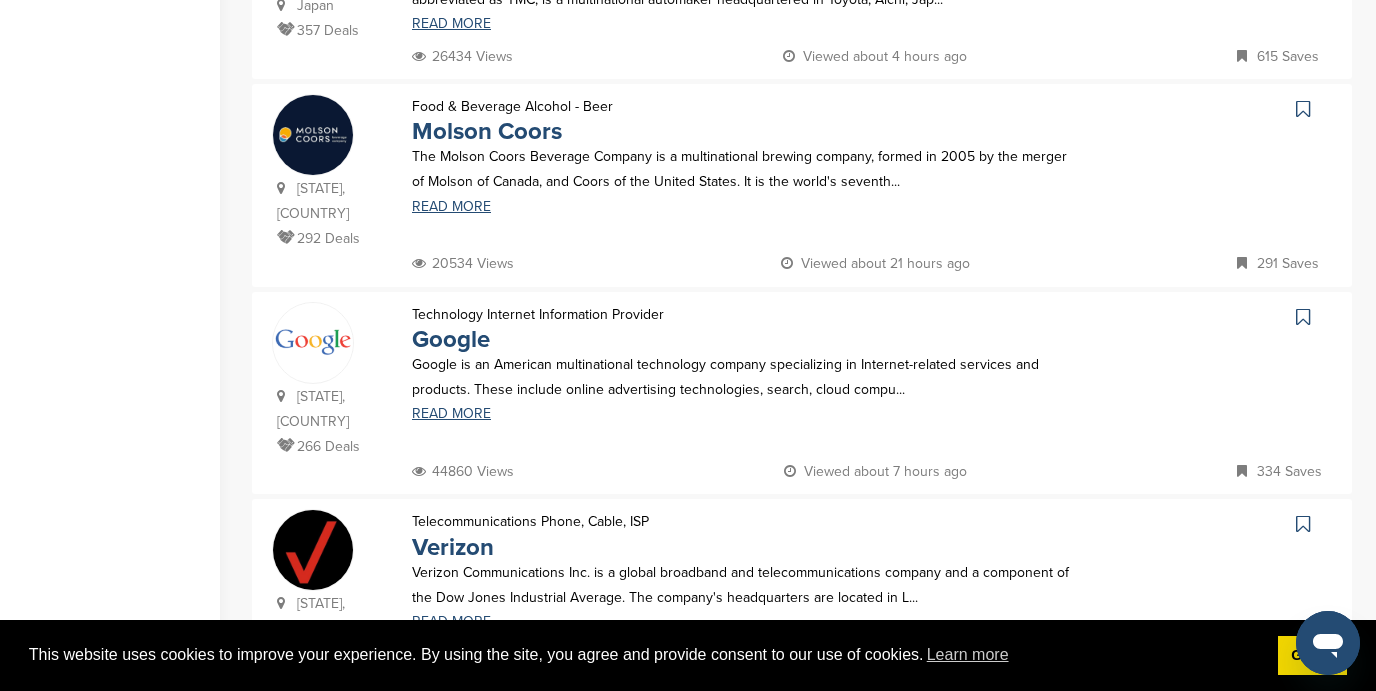 scroll, scrollTop: 1400, scrollLeft: 0, axis: vertical 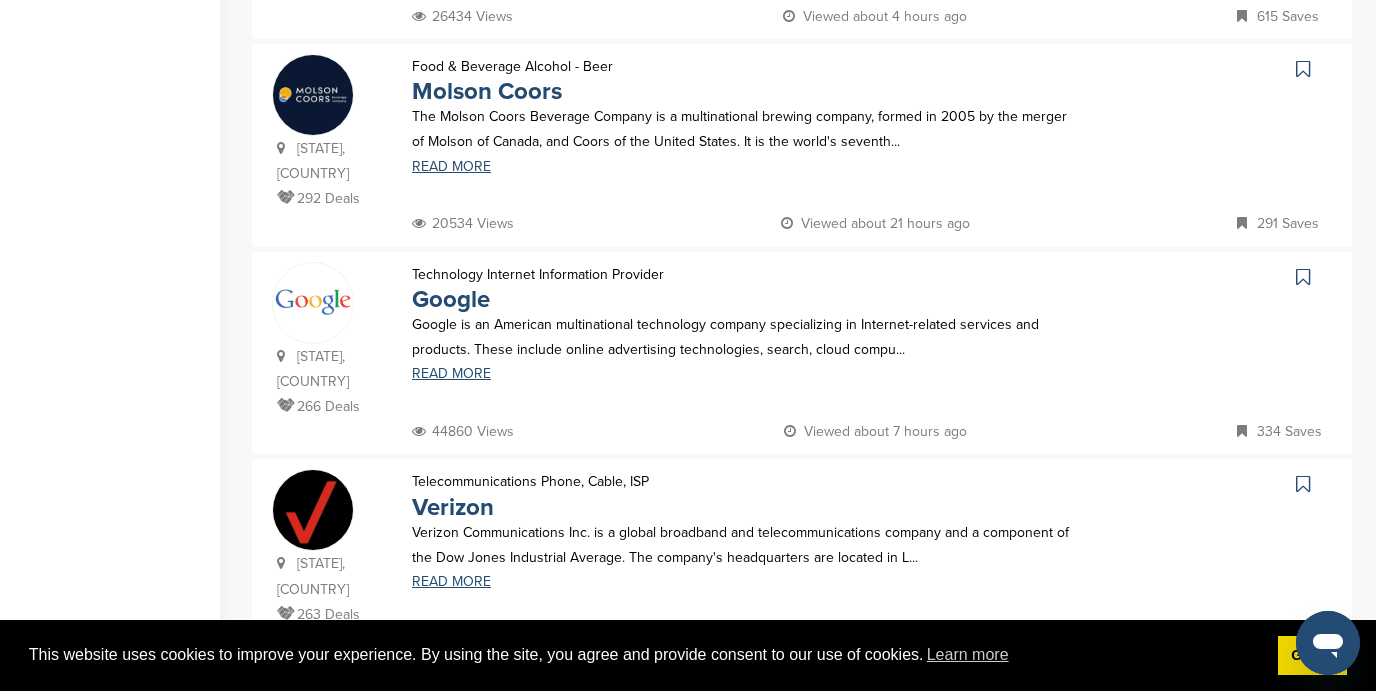click at bounding box center [1303, 277] 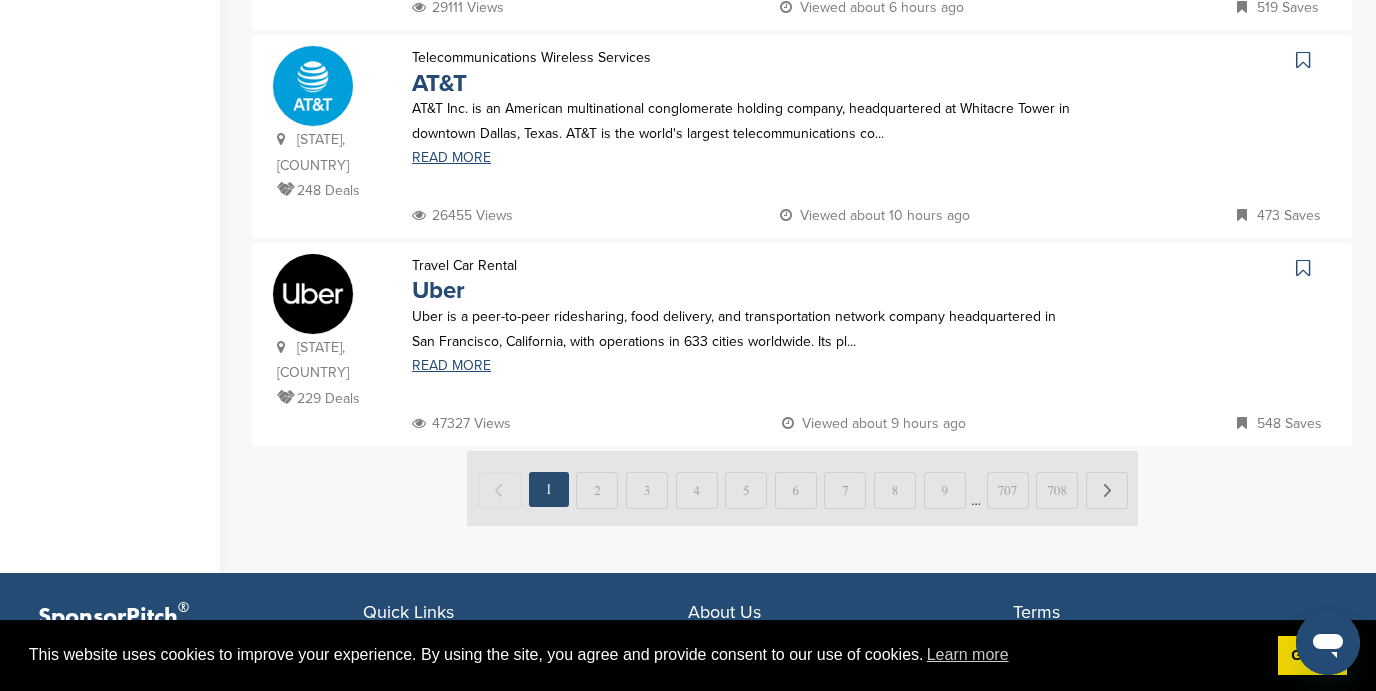 scroll, scrollTop: 2040, scrollLeft: 0, axis: vertical 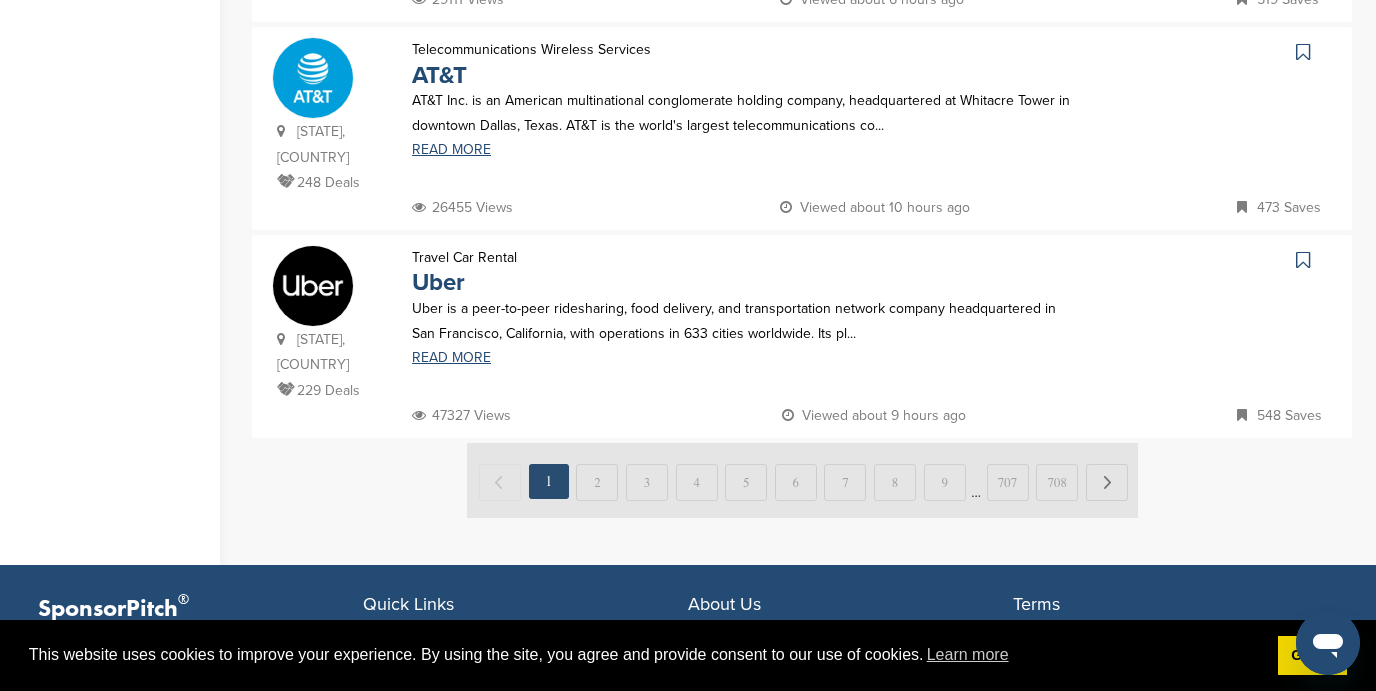 click at bounding box center (1303, 260) 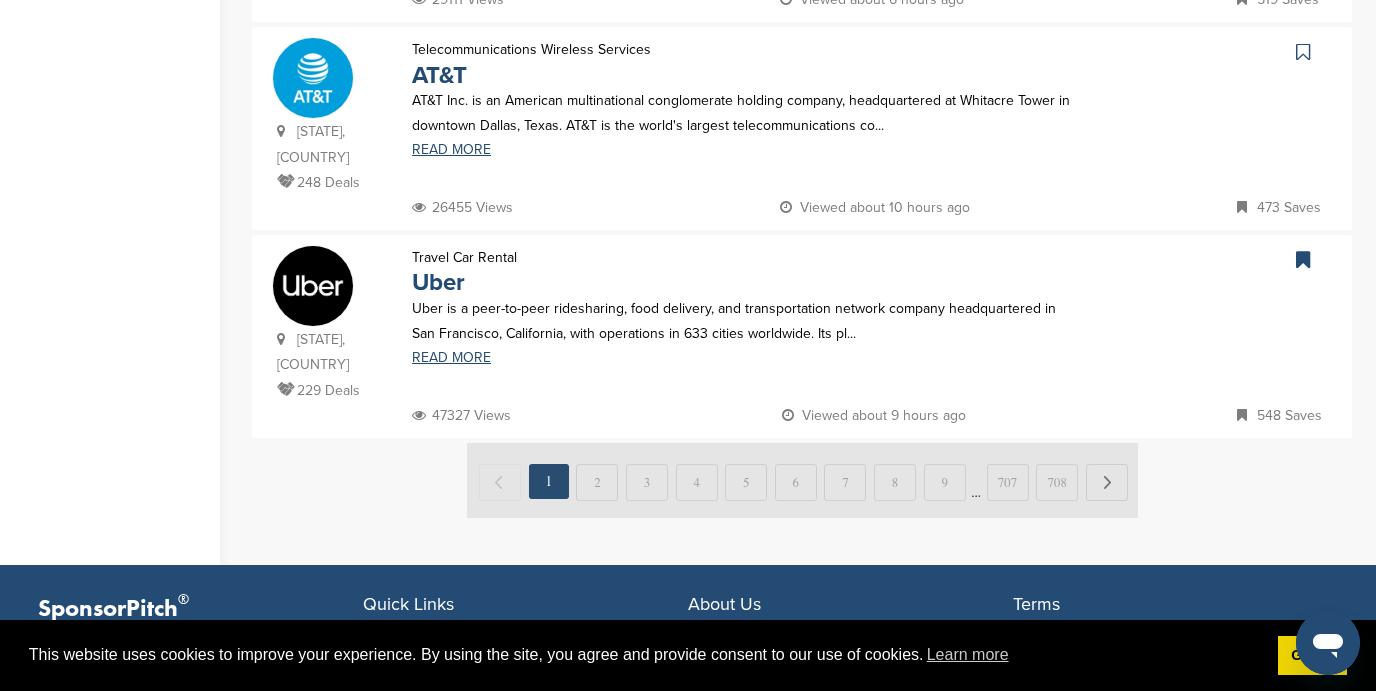 click at bounding box center [802, 480] 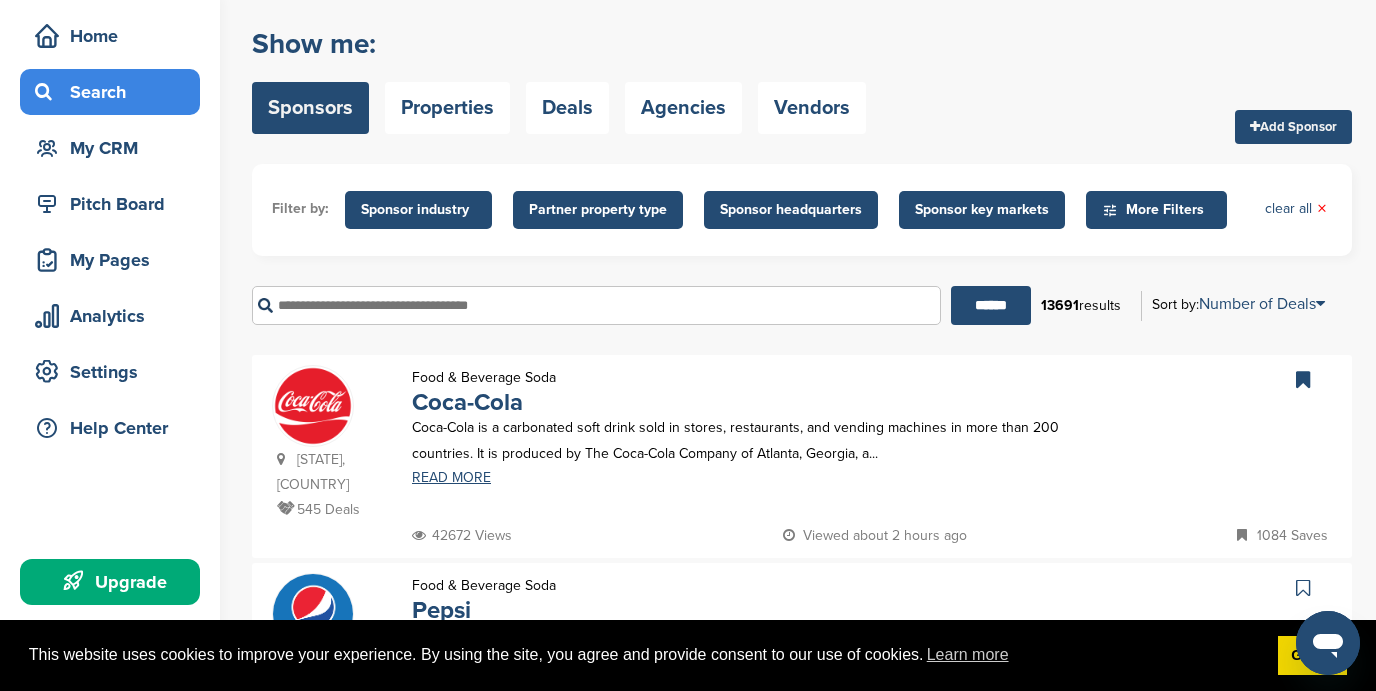 scroll, scrollTop: 0, scrollLeft: 0, axis: both 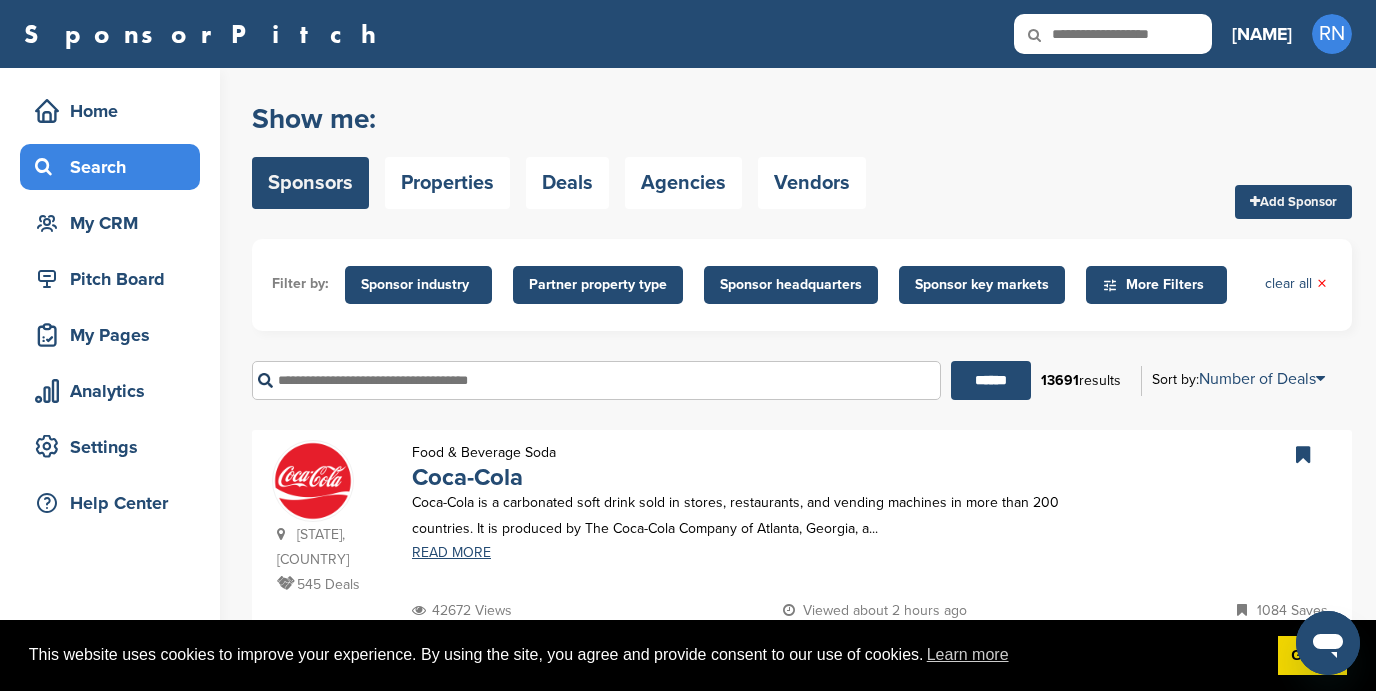 click on "Sponsor industry" at bounding box center [418, 285] 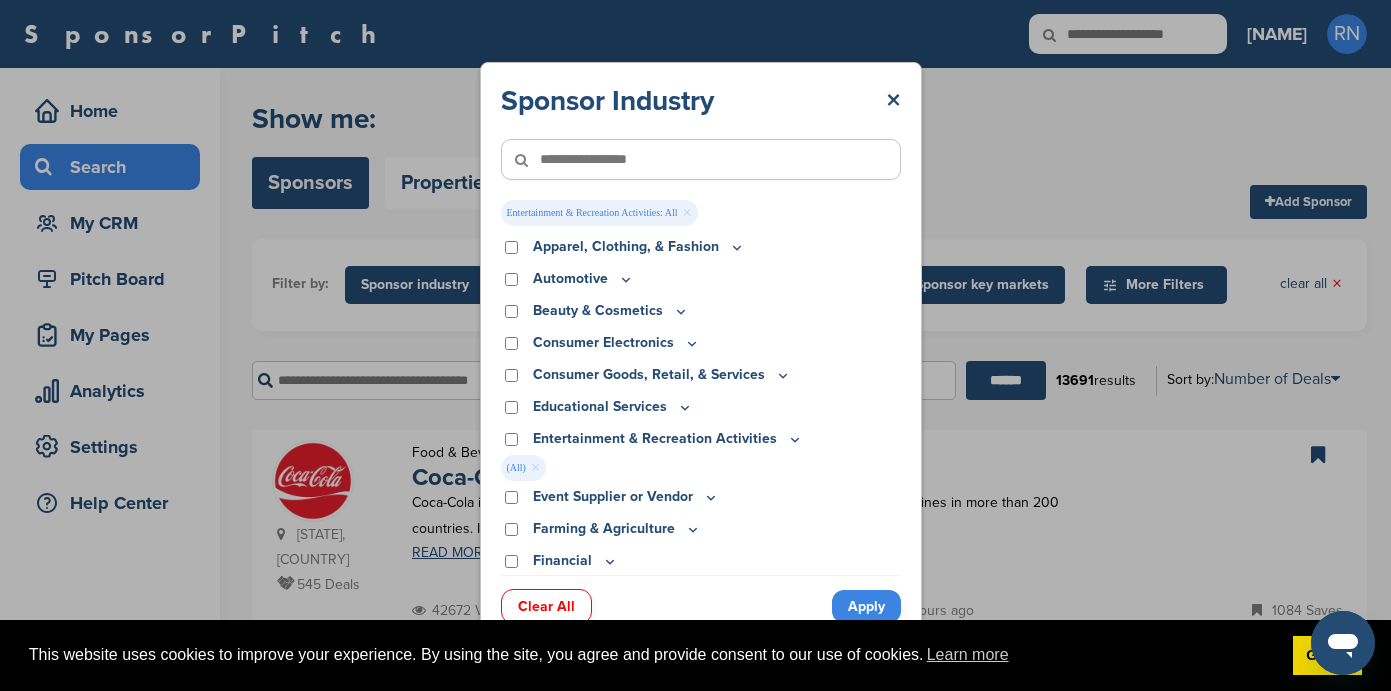 click on "Apply" at bounding box center [866, 606] 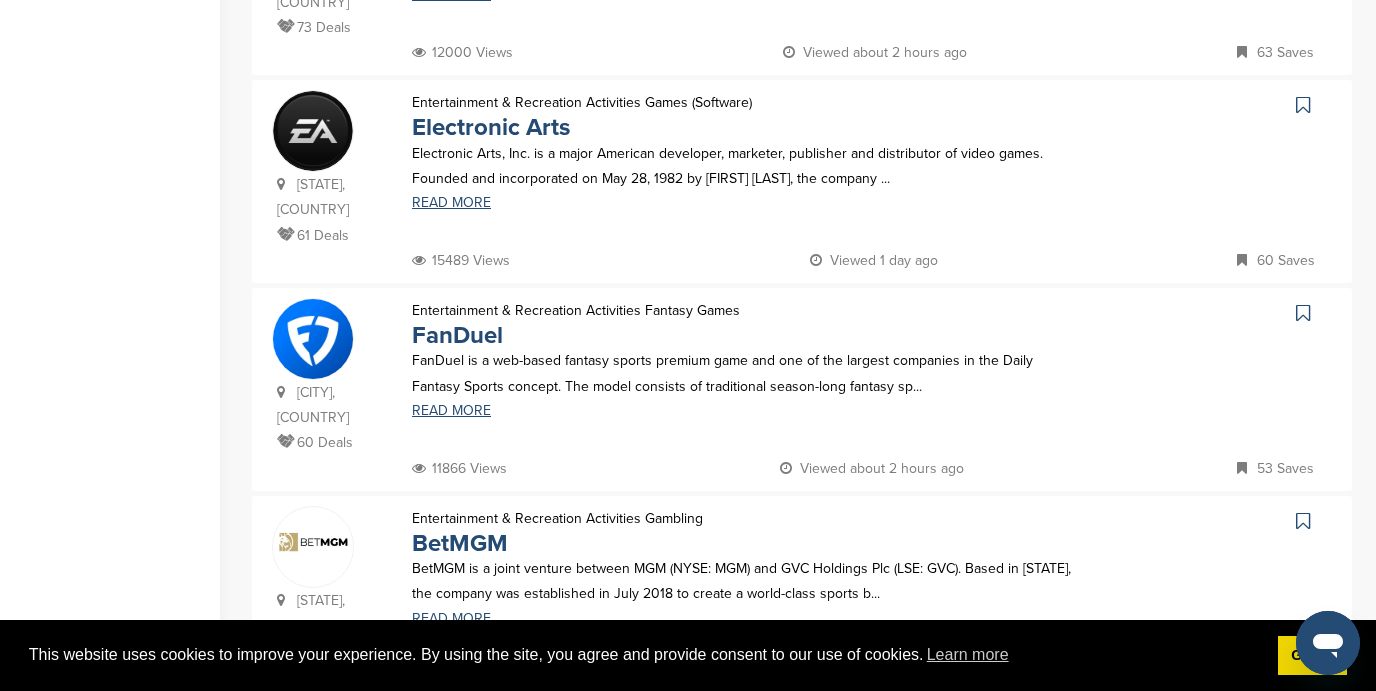 scroll, scrollTop: 1280, scrollLeft: 0, axis: vertical 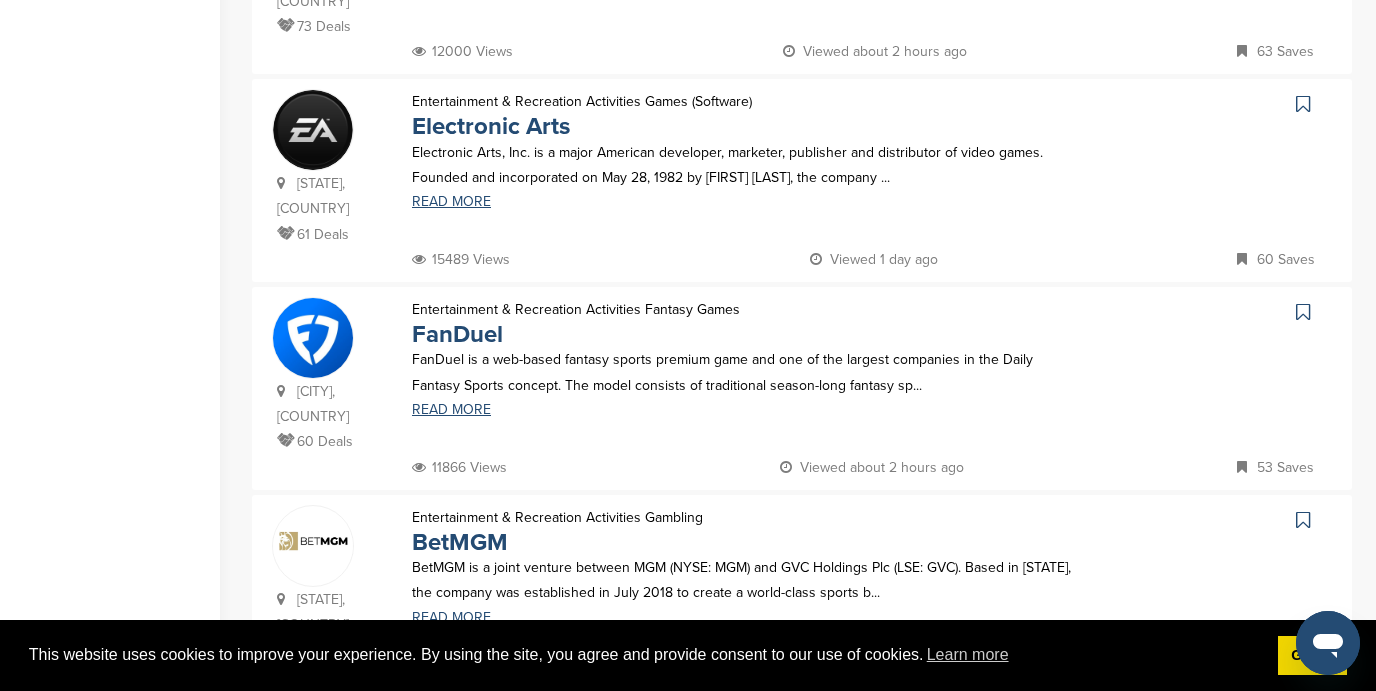 click at bounding box center [1303, 104] 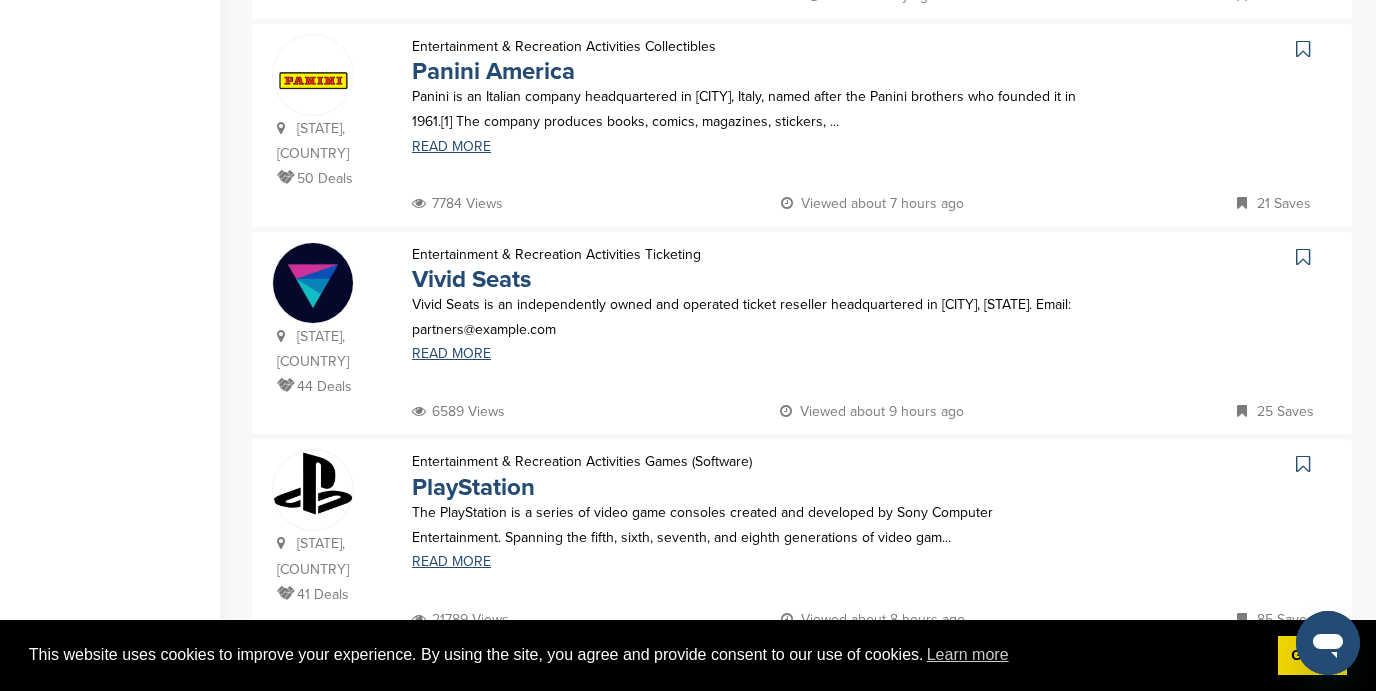 scroll, scrollTop: 2044, scrollLeft: 0, axis: vertical 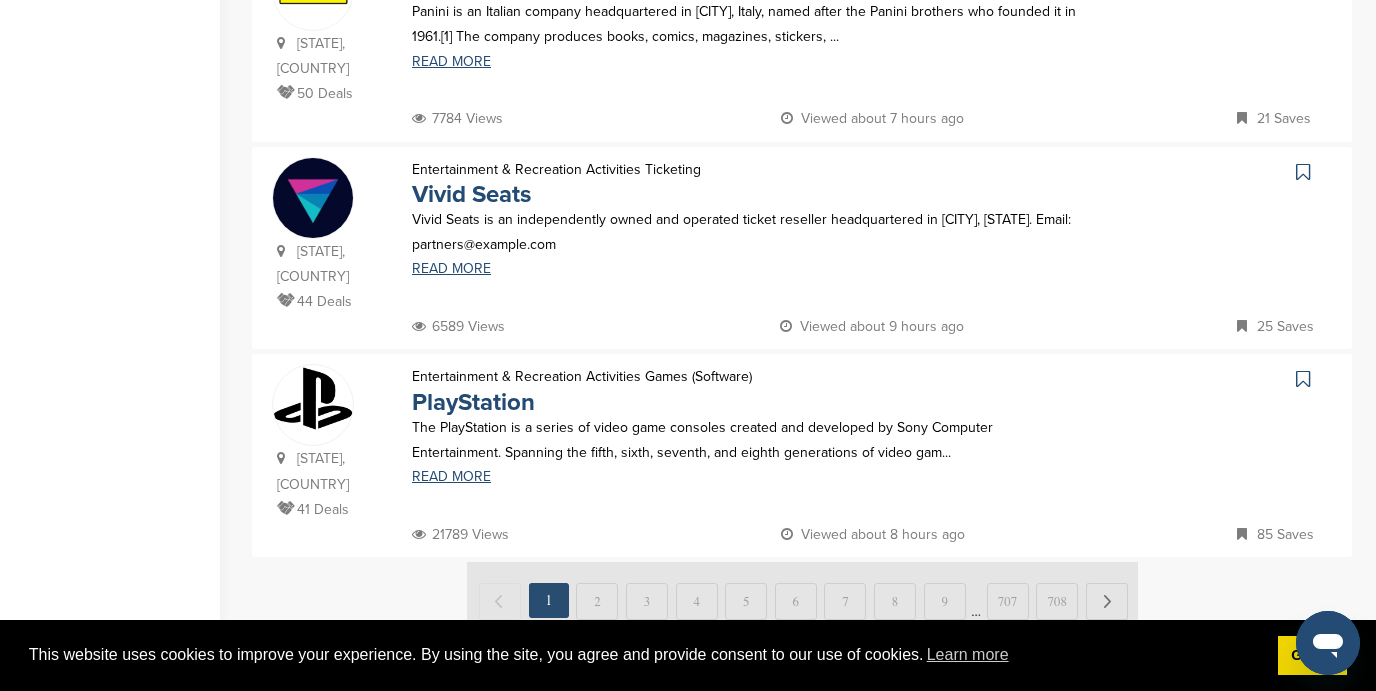 click at bounding box center (1303, 379) 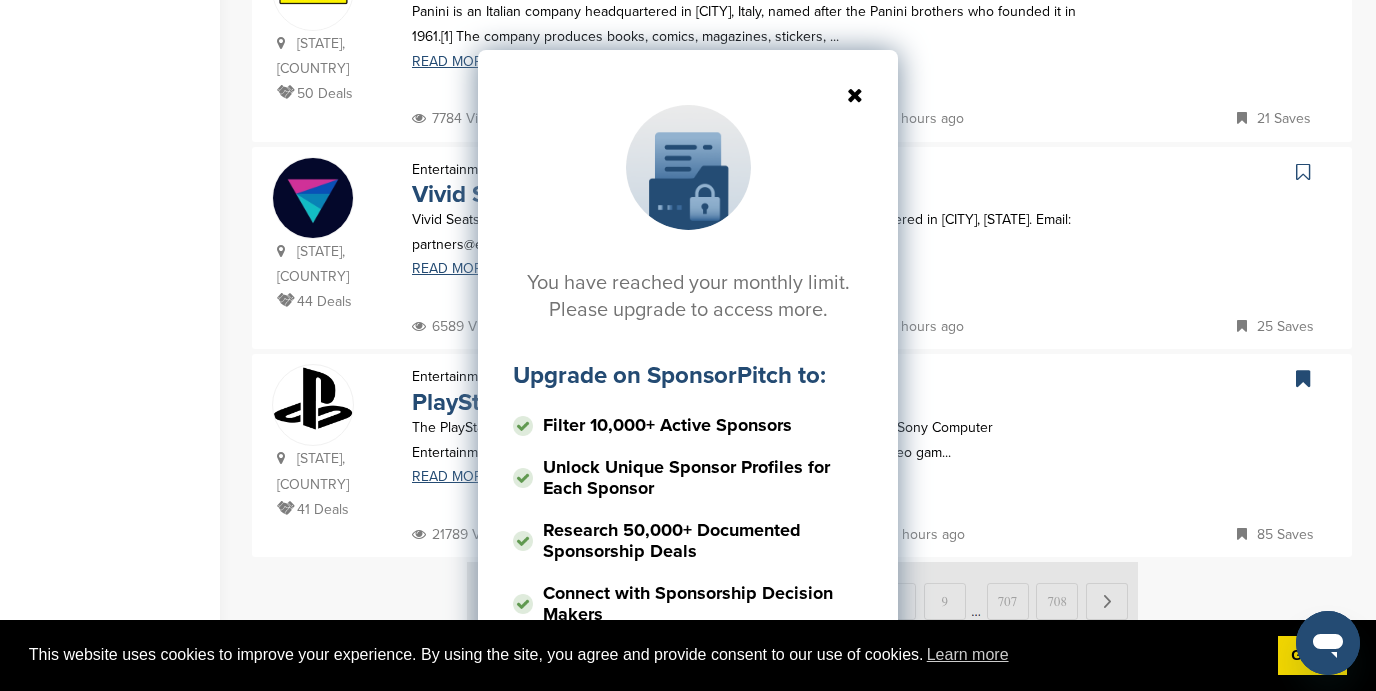 click at bounding box center [688, 95] 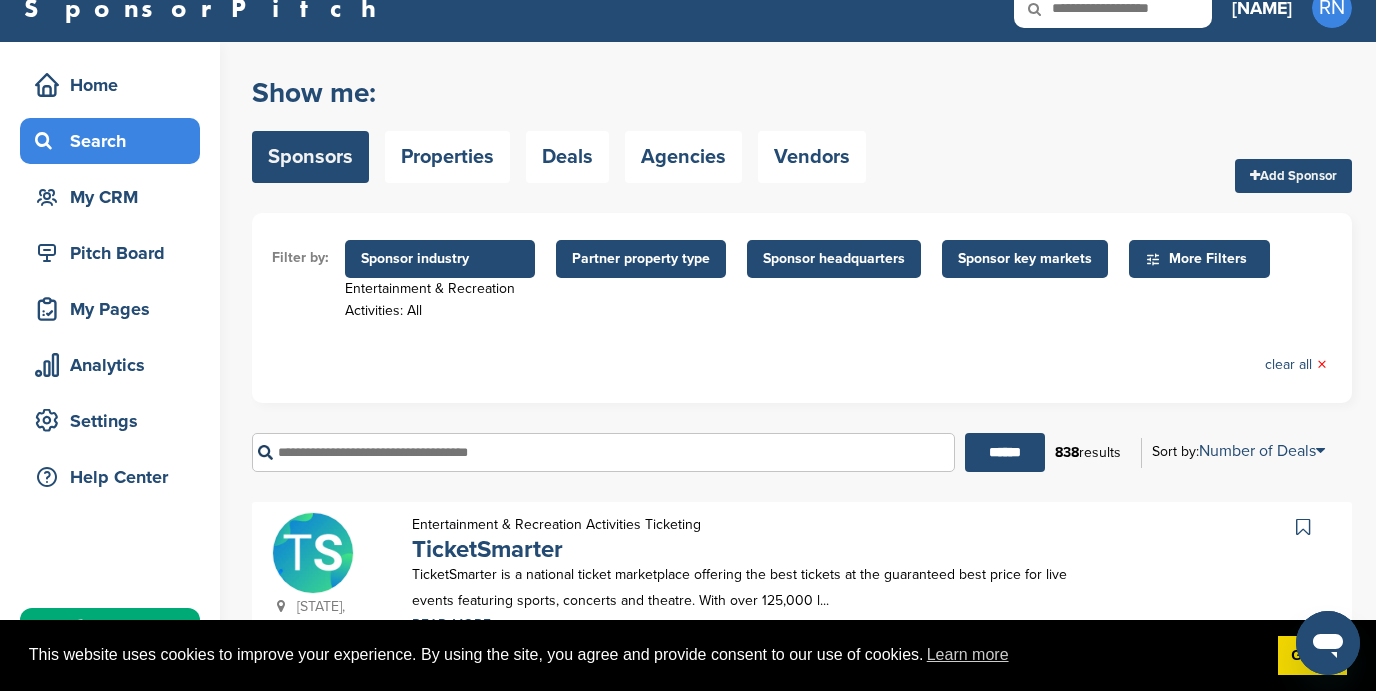 scroll, scrollTop: 0, scrollLeft: 0, axis: both 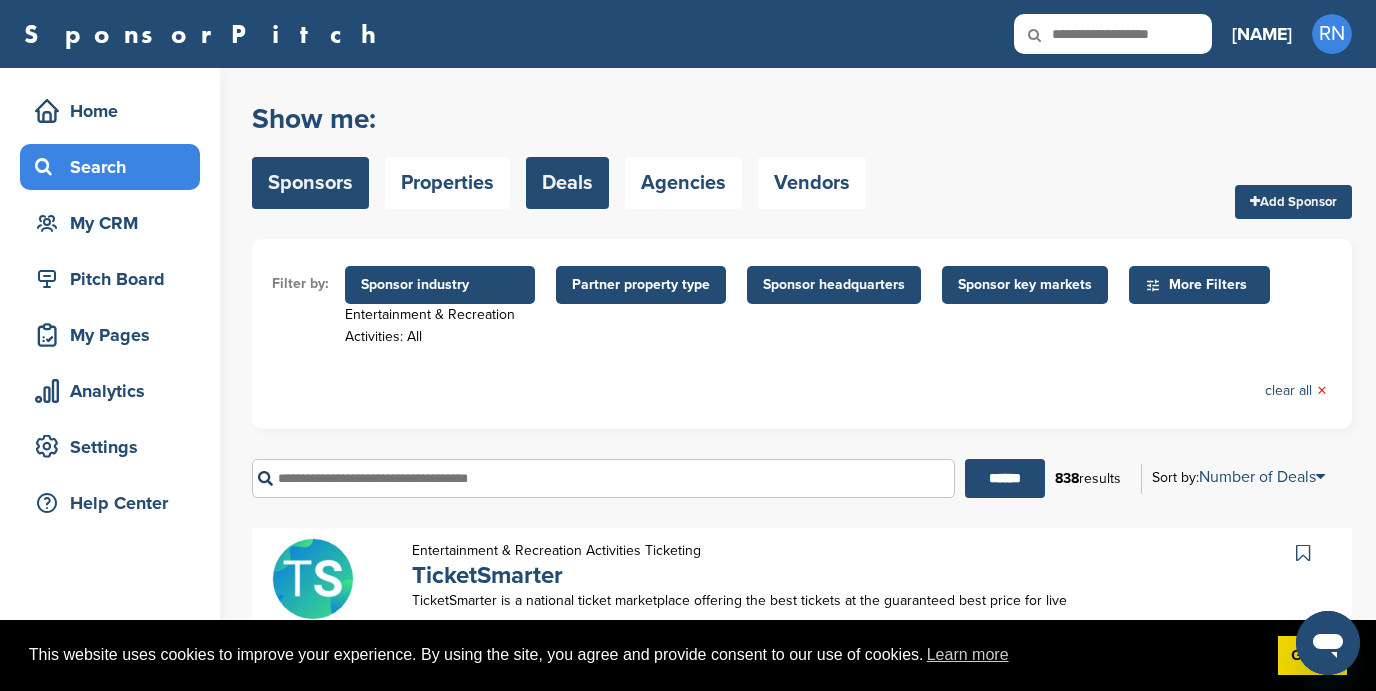 click on "Deals" at bounding box center (567, 183) 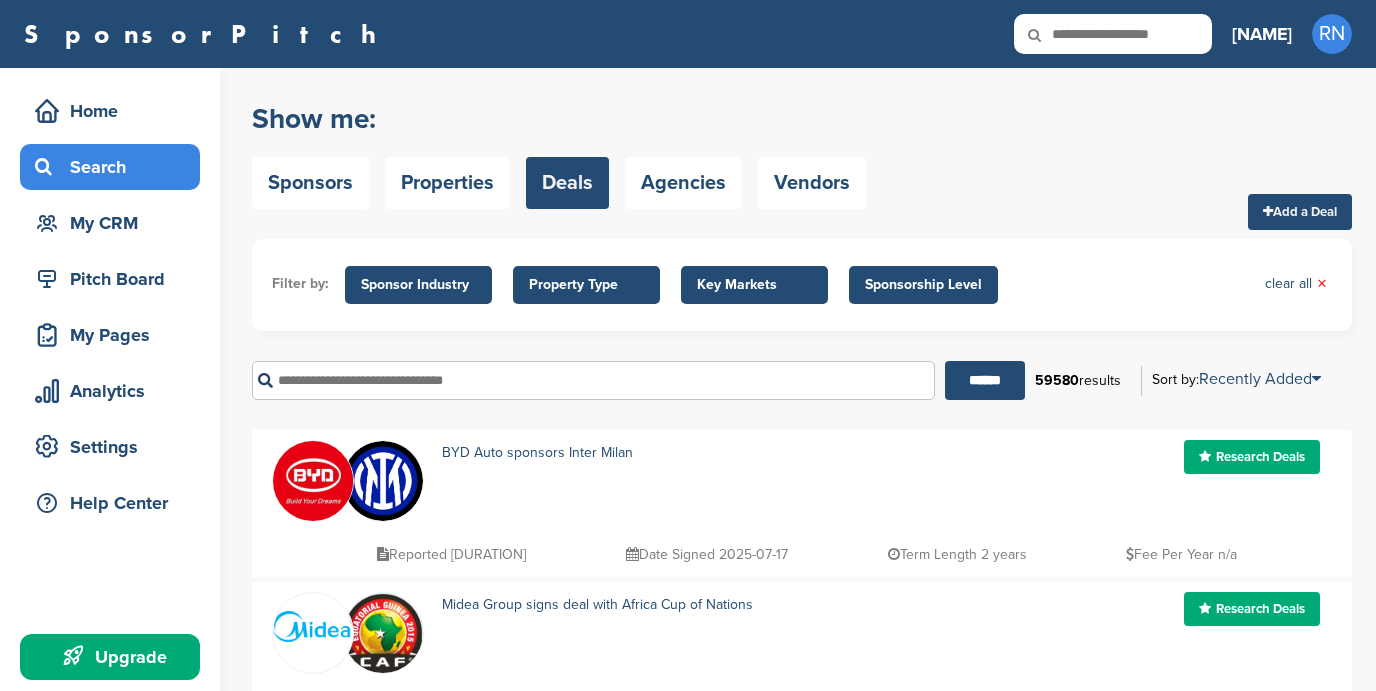 scroll, scrollTop: 0, scrollLeft: 0, axis: both 